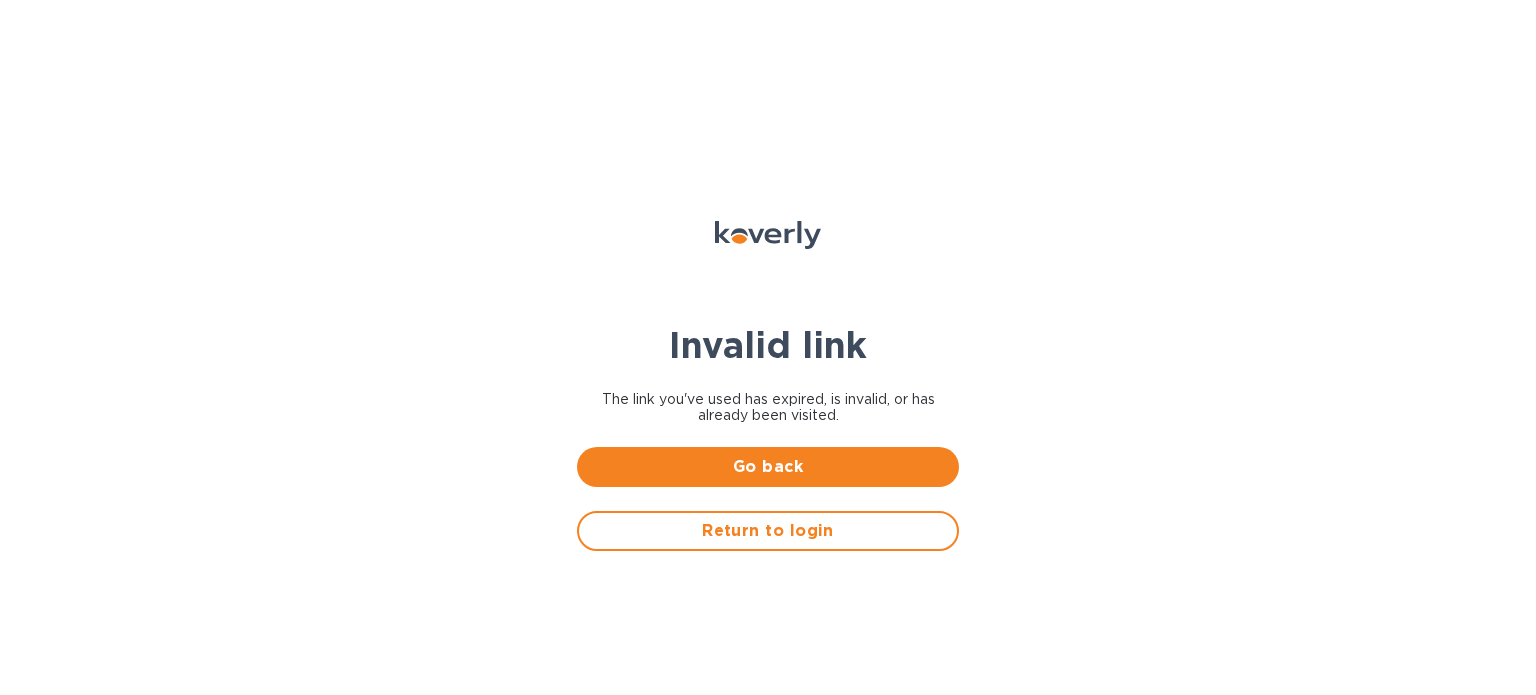 scroll, scrollTop: 0, scrollLeft: 0, axis: both 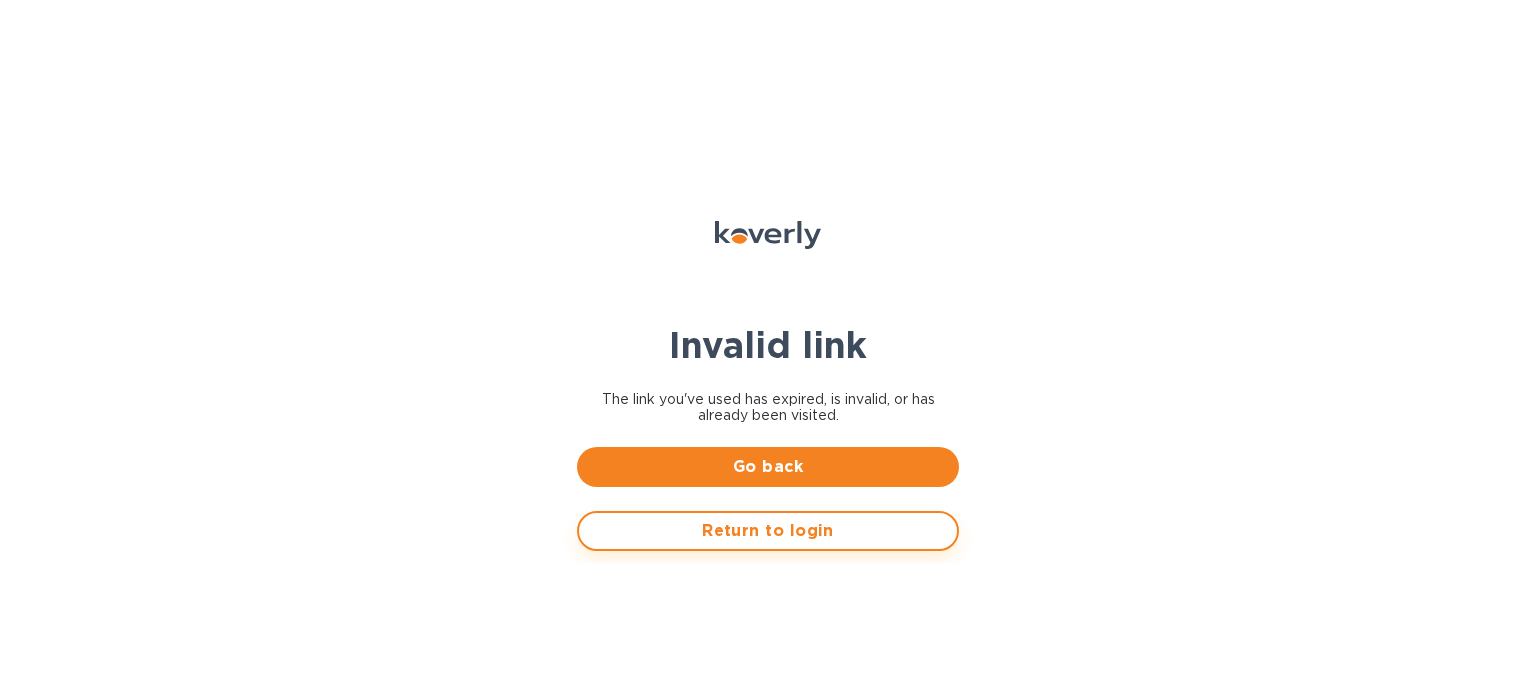 click on "Return to login" at bounding box center [768, 531] 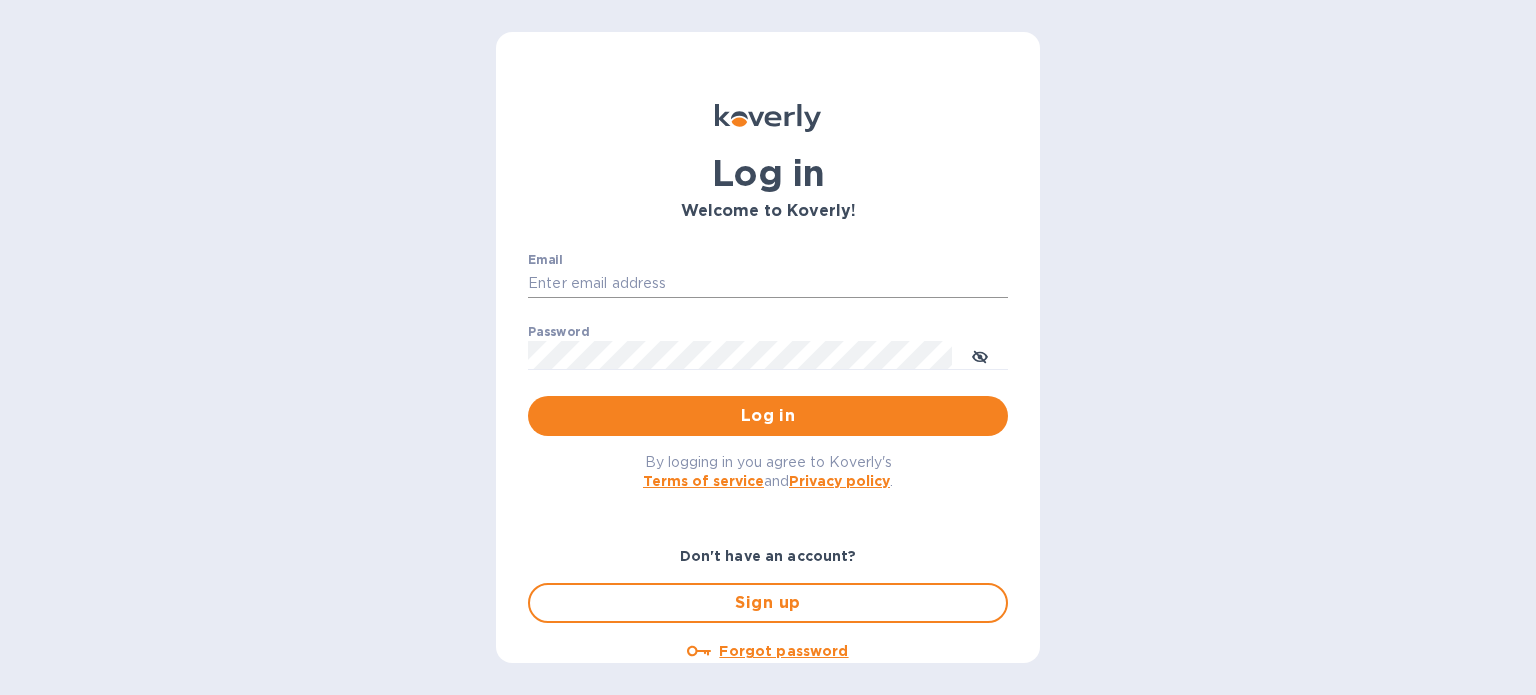 click on "Email" at bounding box center (768, 284) 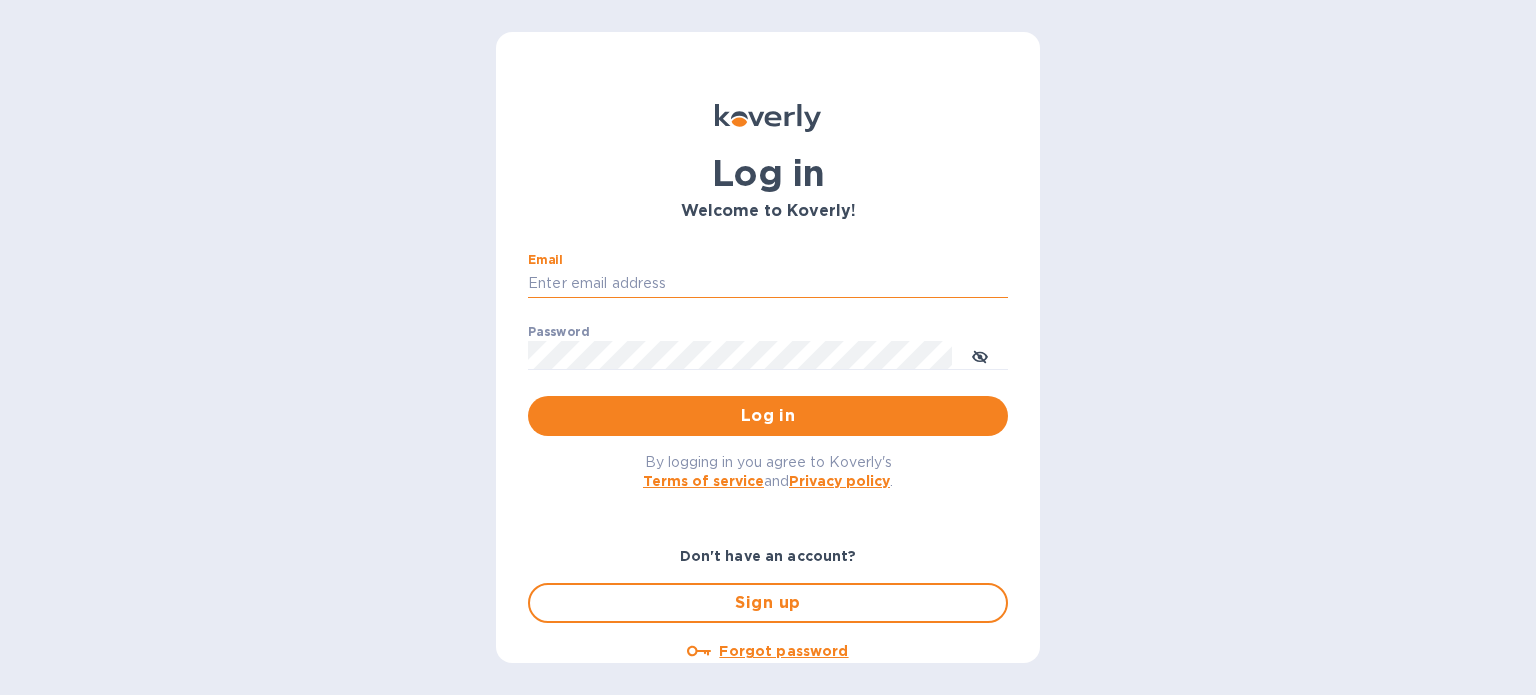 type on "[EMAIL]" 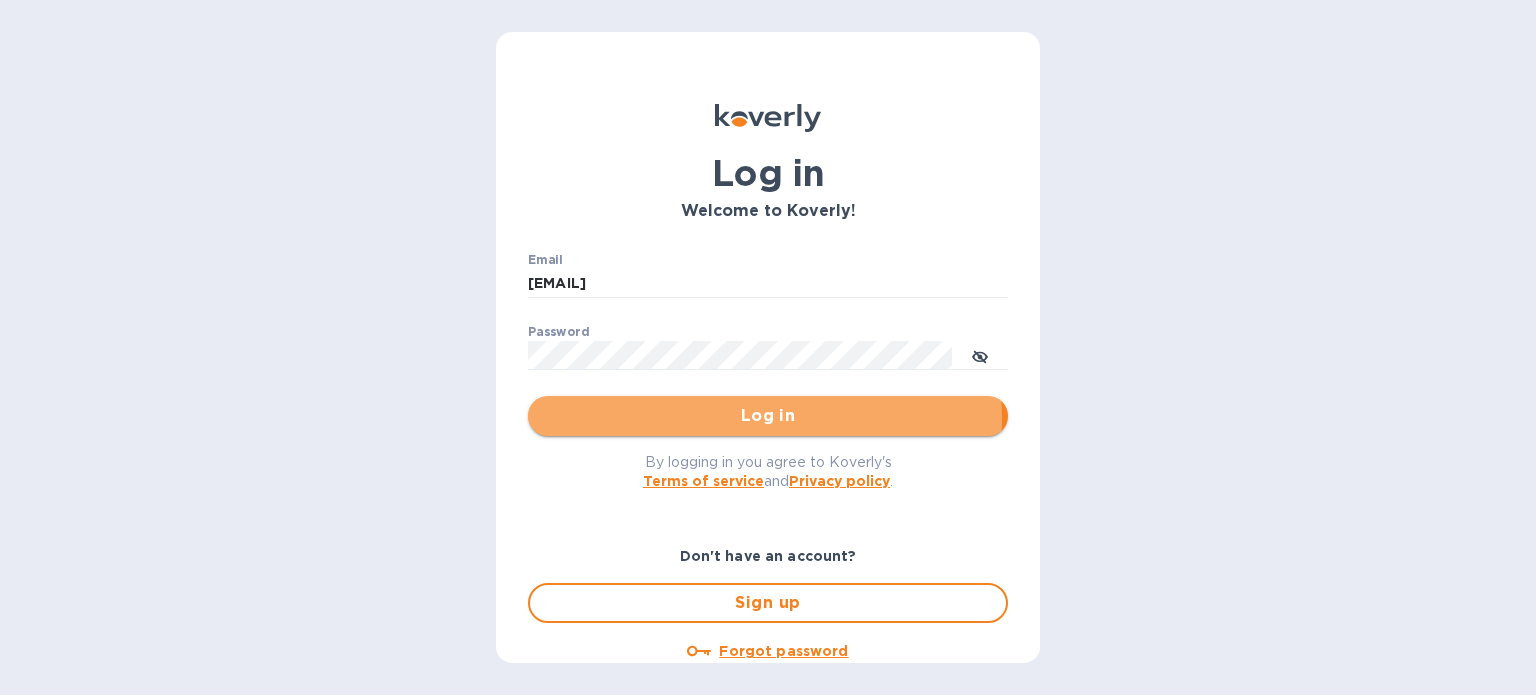 click on "Log in" at bounding box center (768, 416) 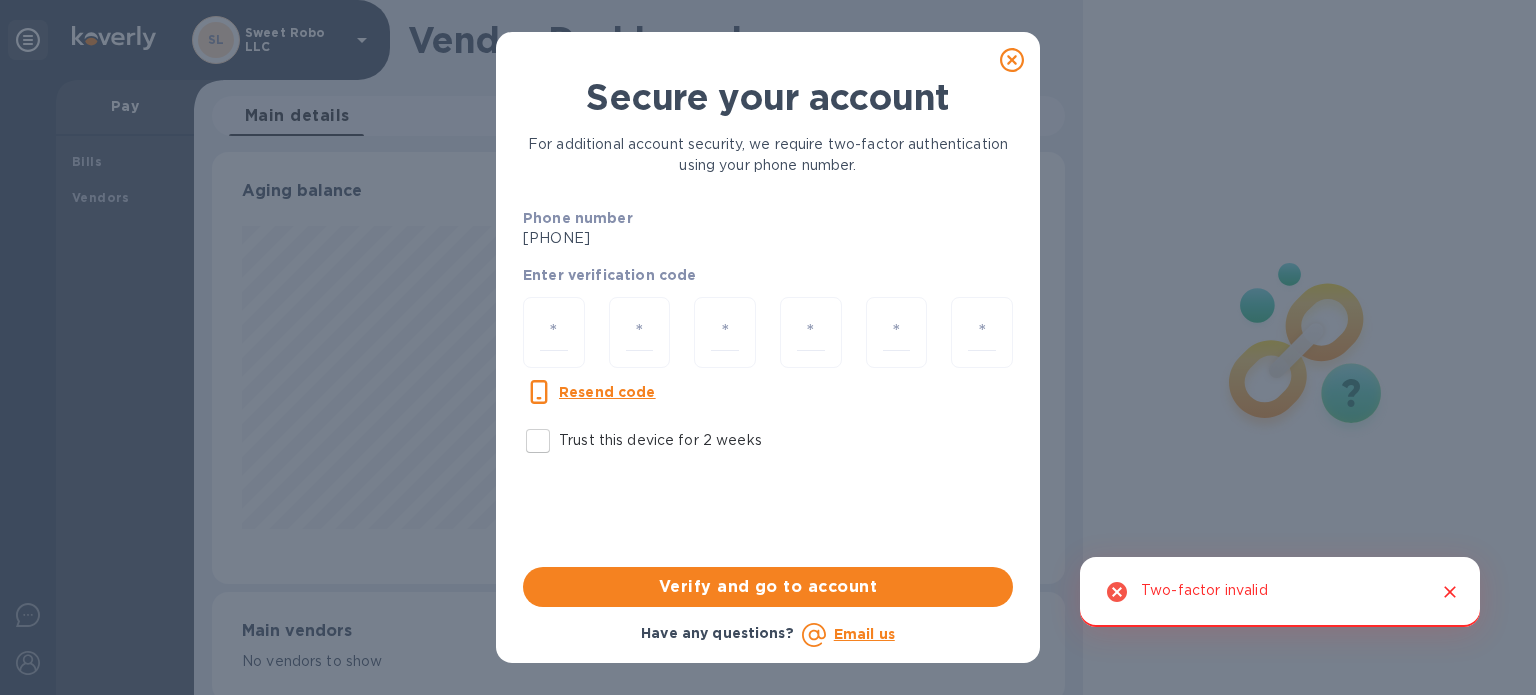scroll, scrollTop: 999568, scrollLeft: 999154, axis: both 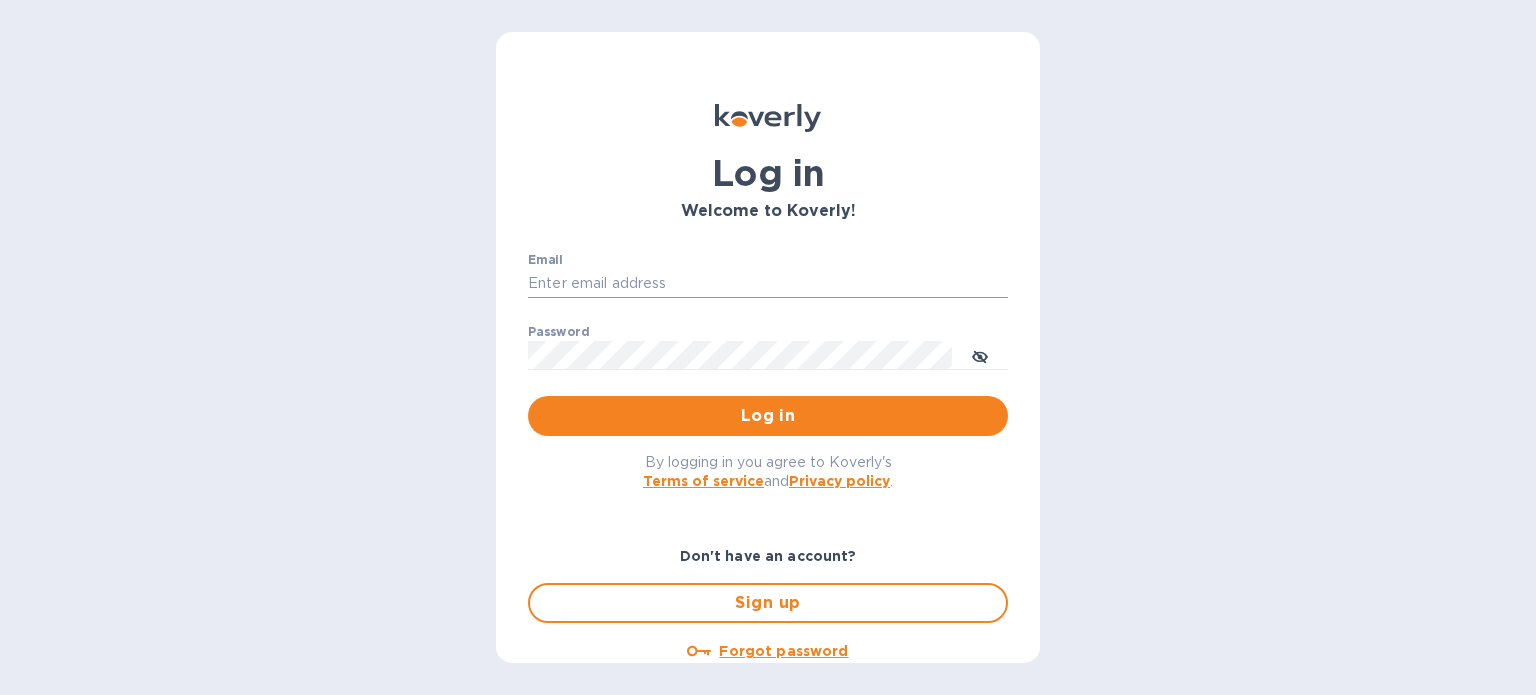 click on "Email" at bounding box center [768, 284] 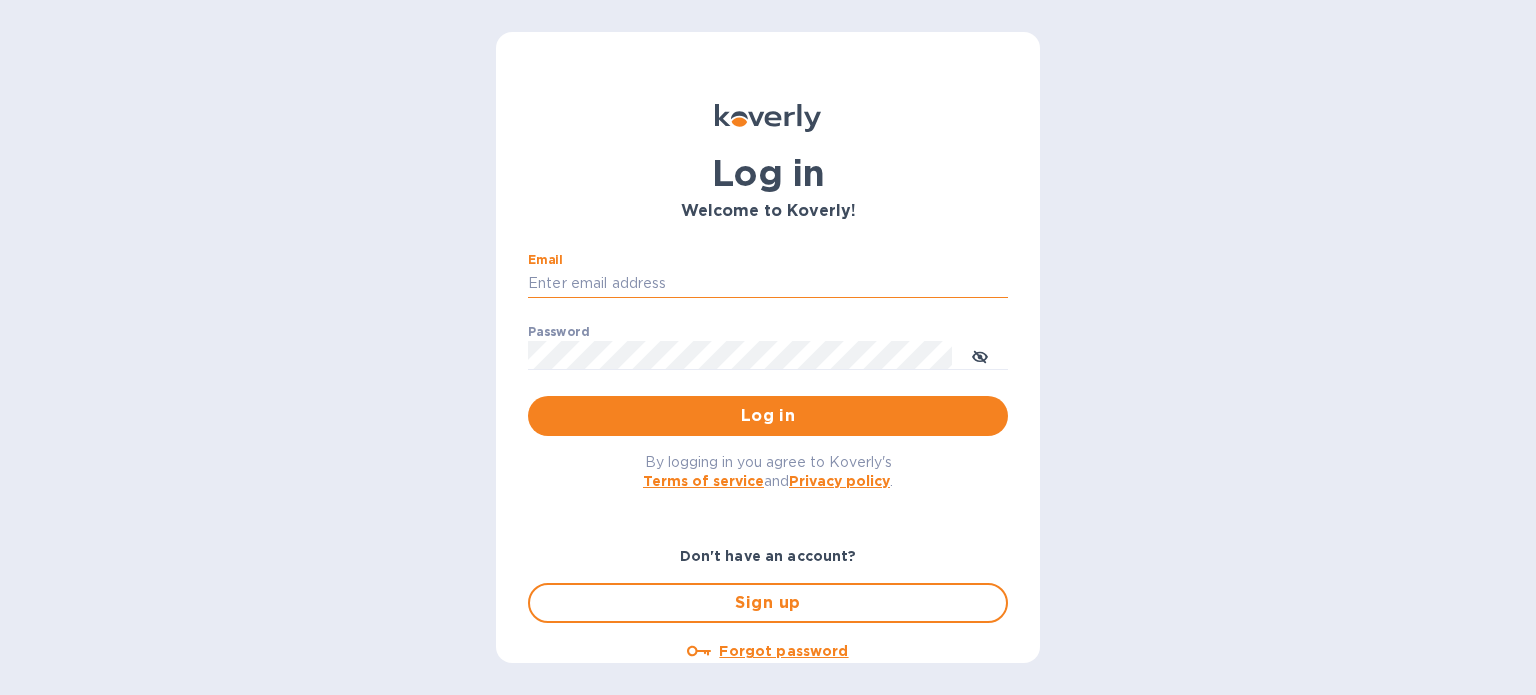type on "[EMAIL]" 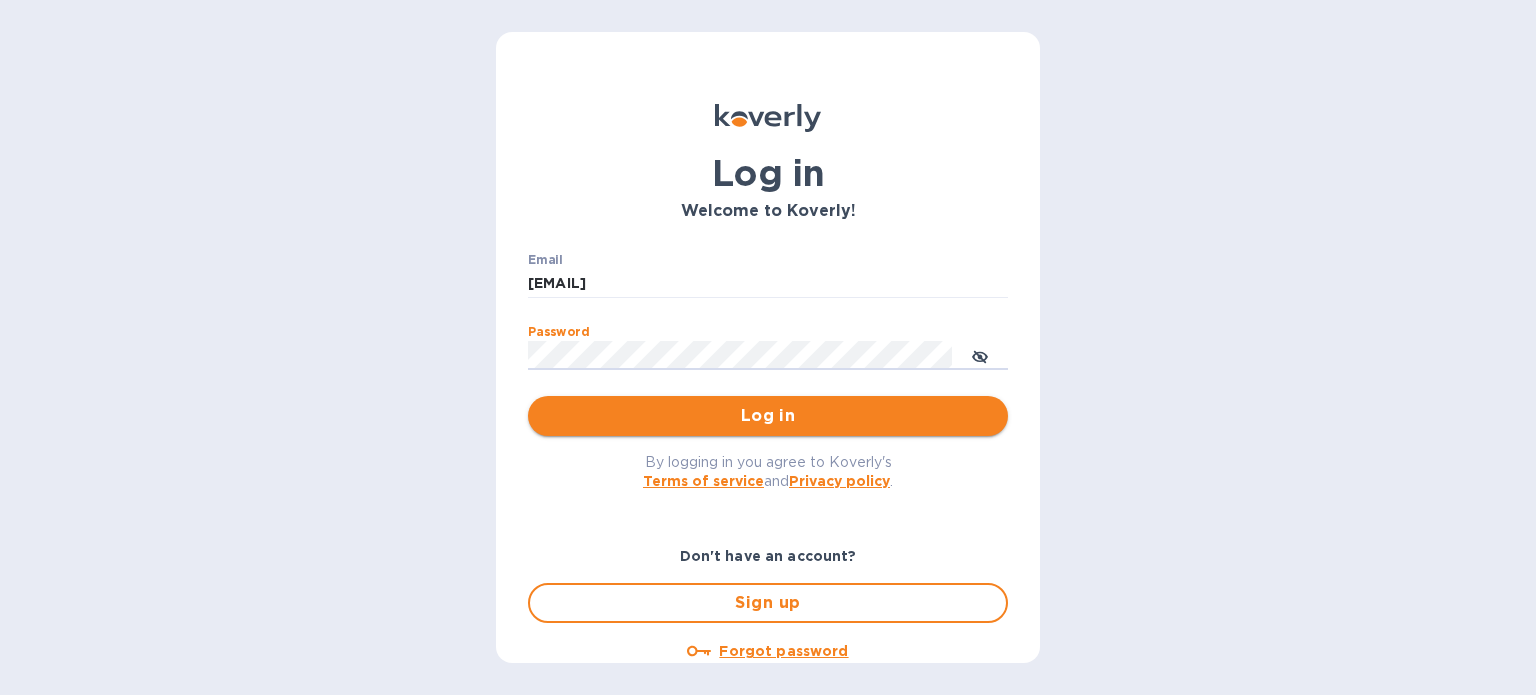 click on "Log in" at bounding box center [768, 416] 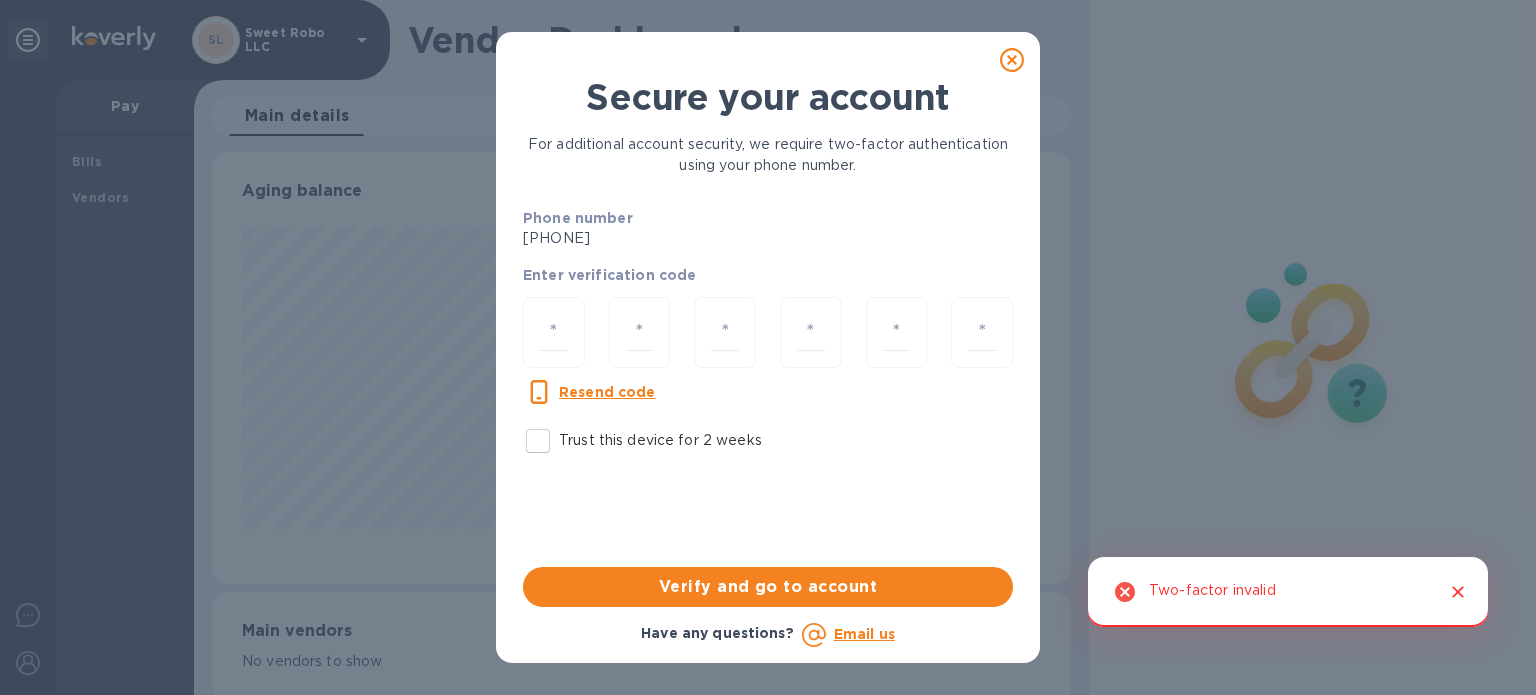 scroll, scrollTop: 999568, scrollLeft: 999149, axis: both 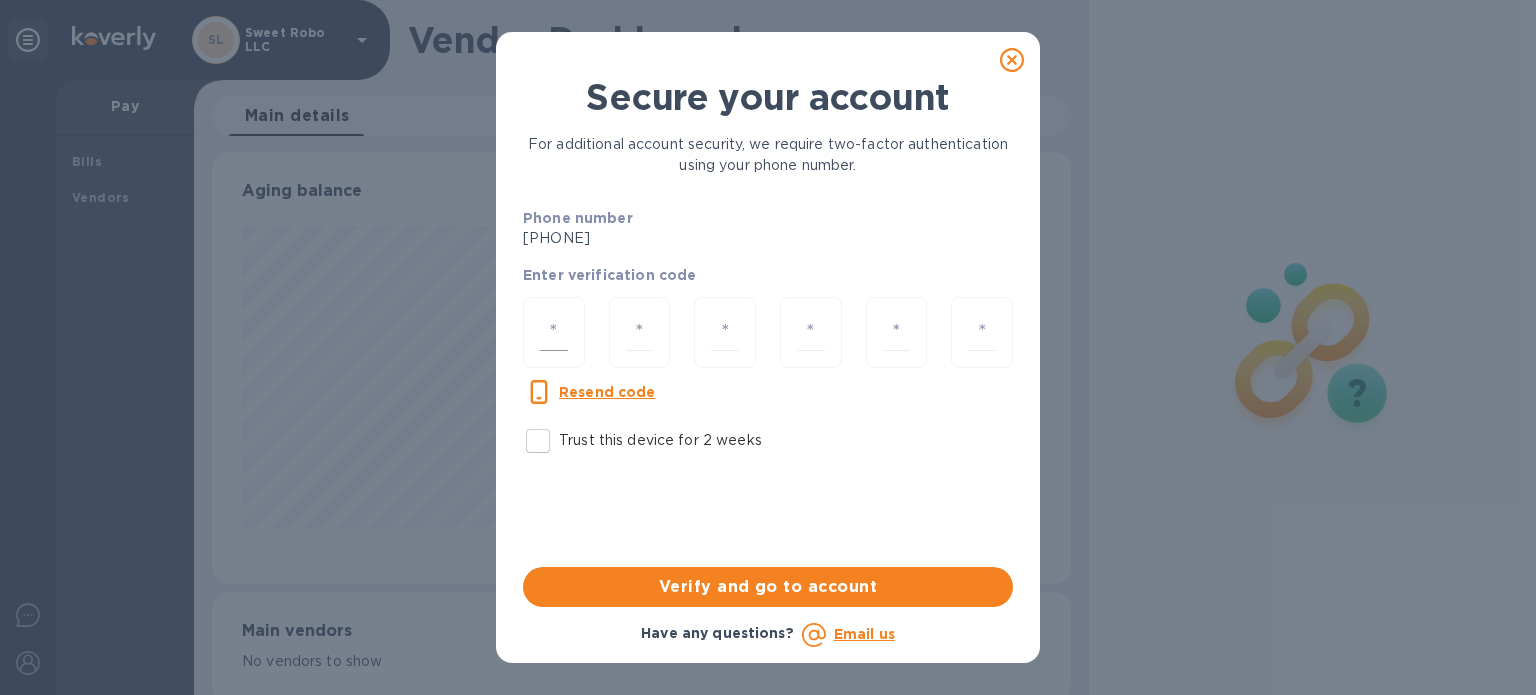 click at bounding box center [554, 332] 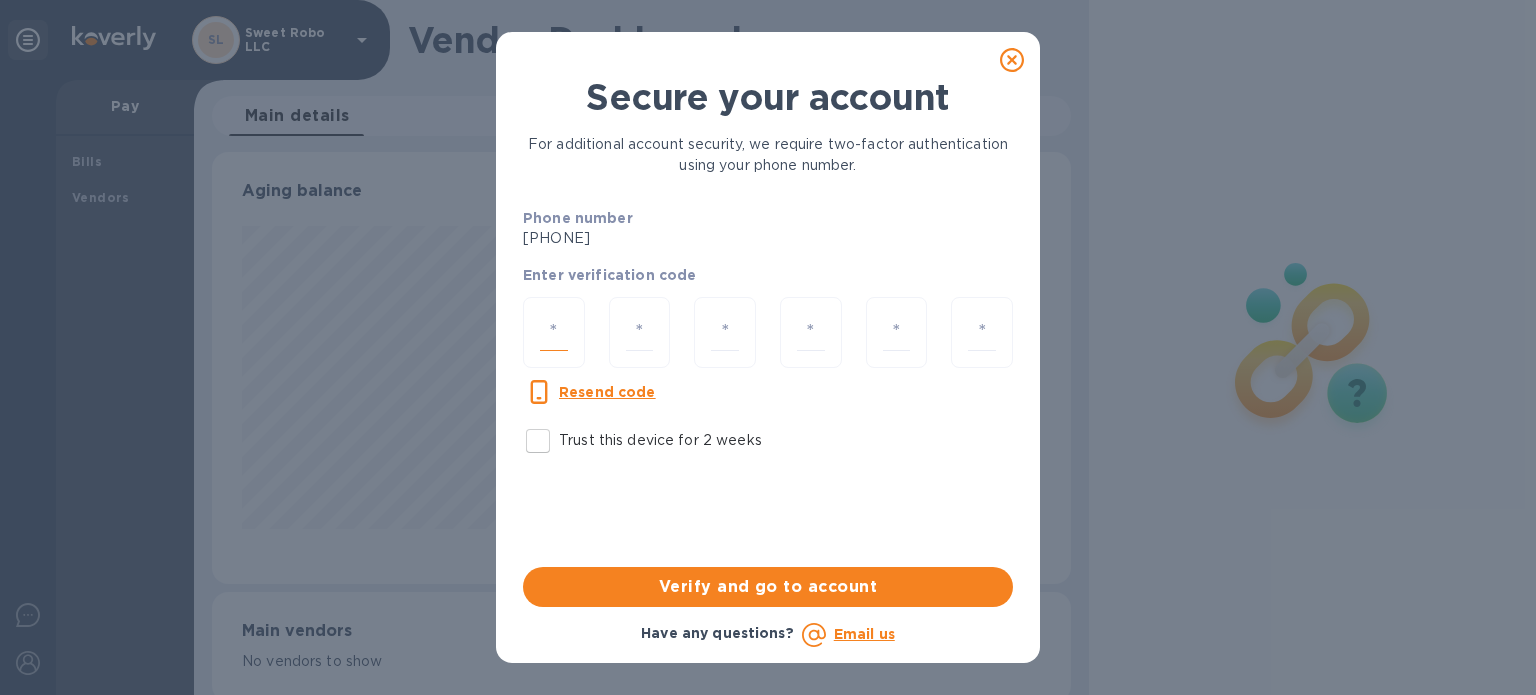 type on "8" 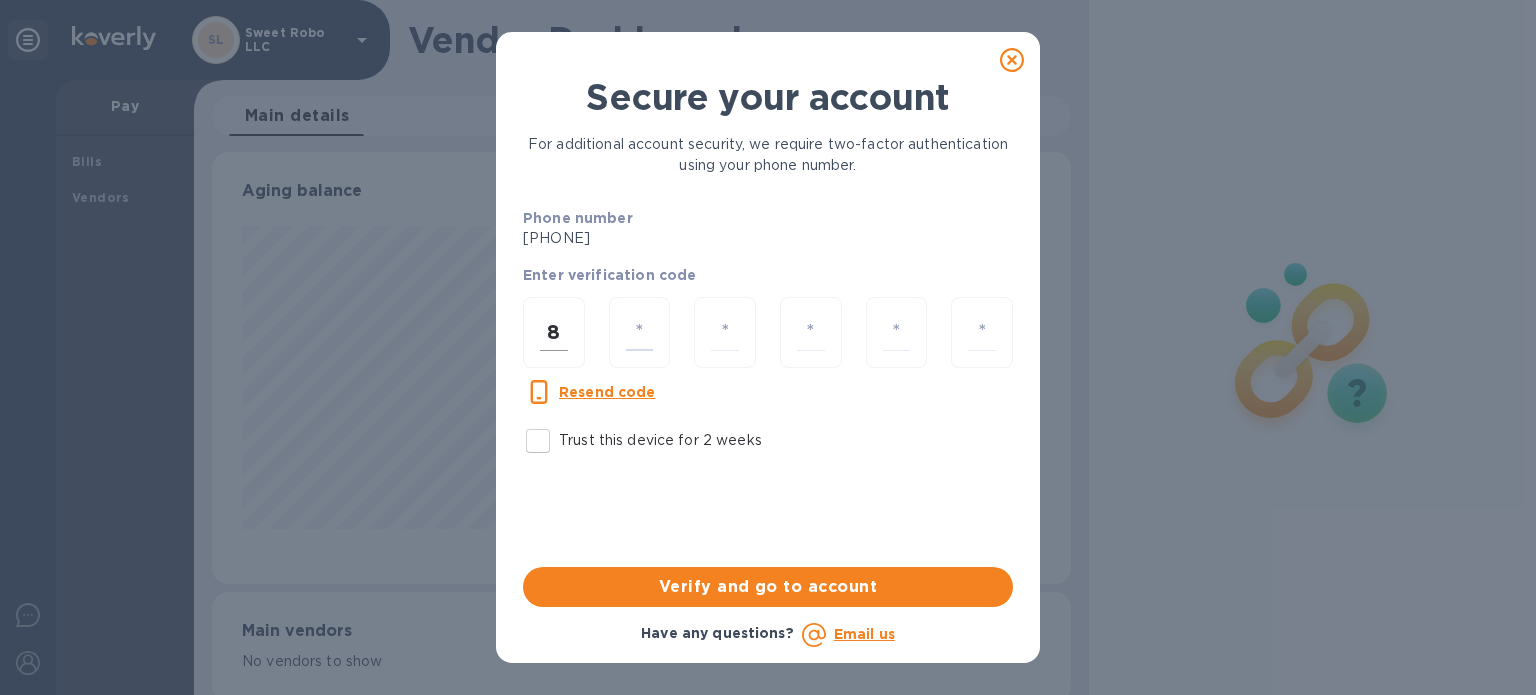 type on "8" 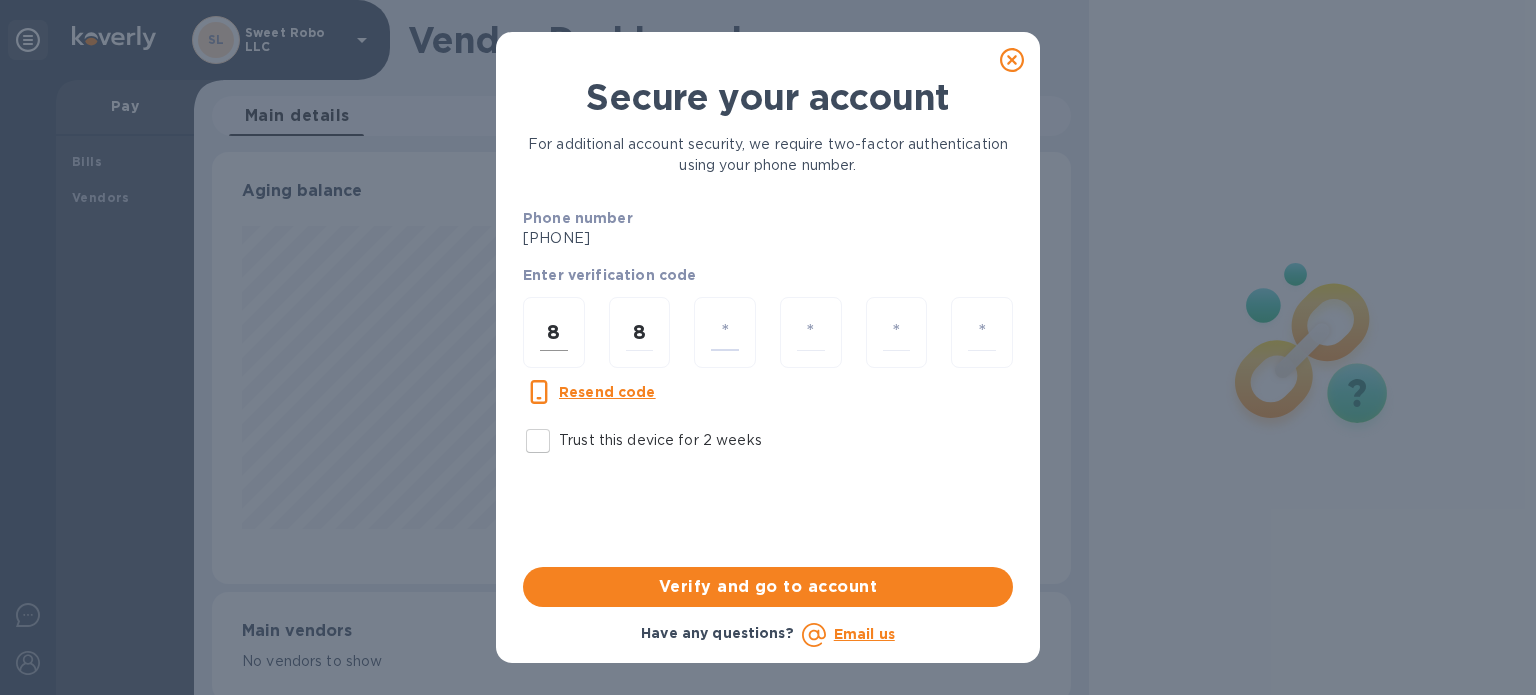 type on "8" 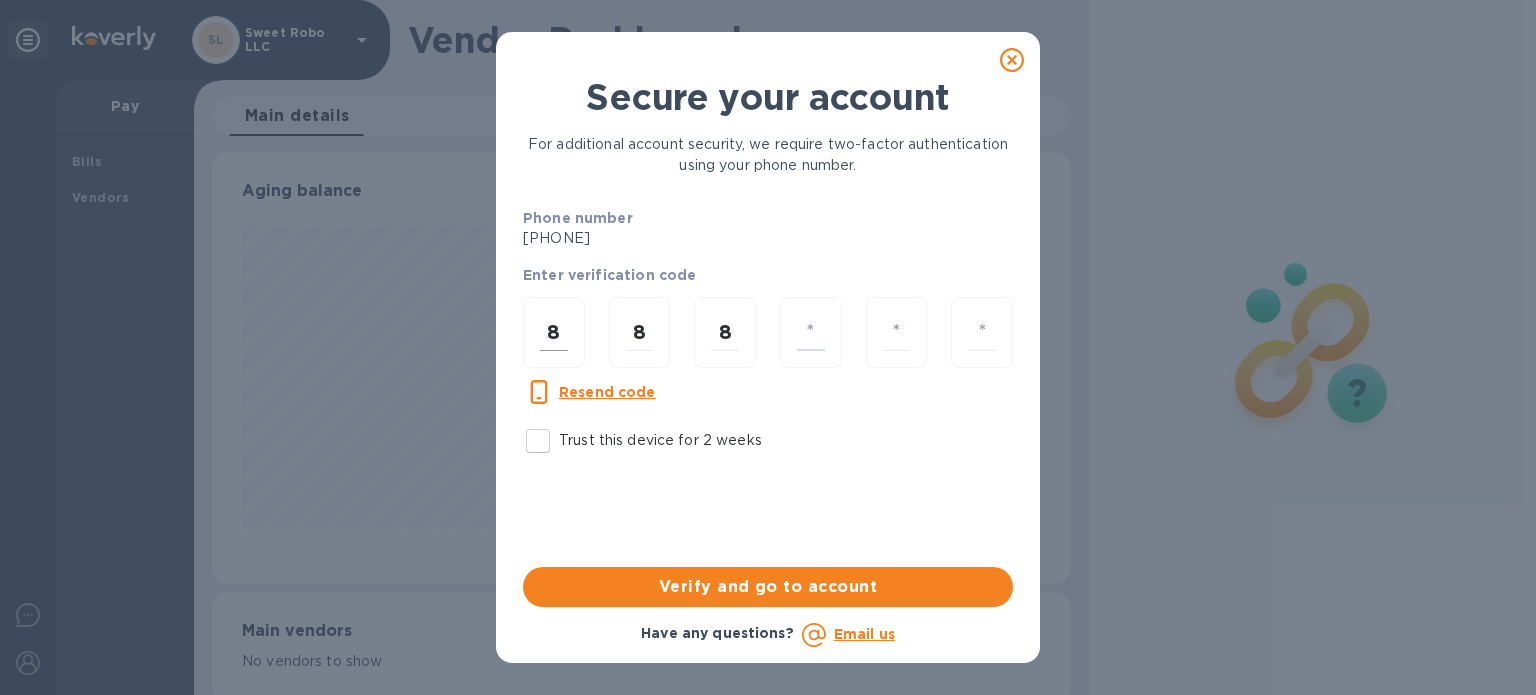 type on "3" 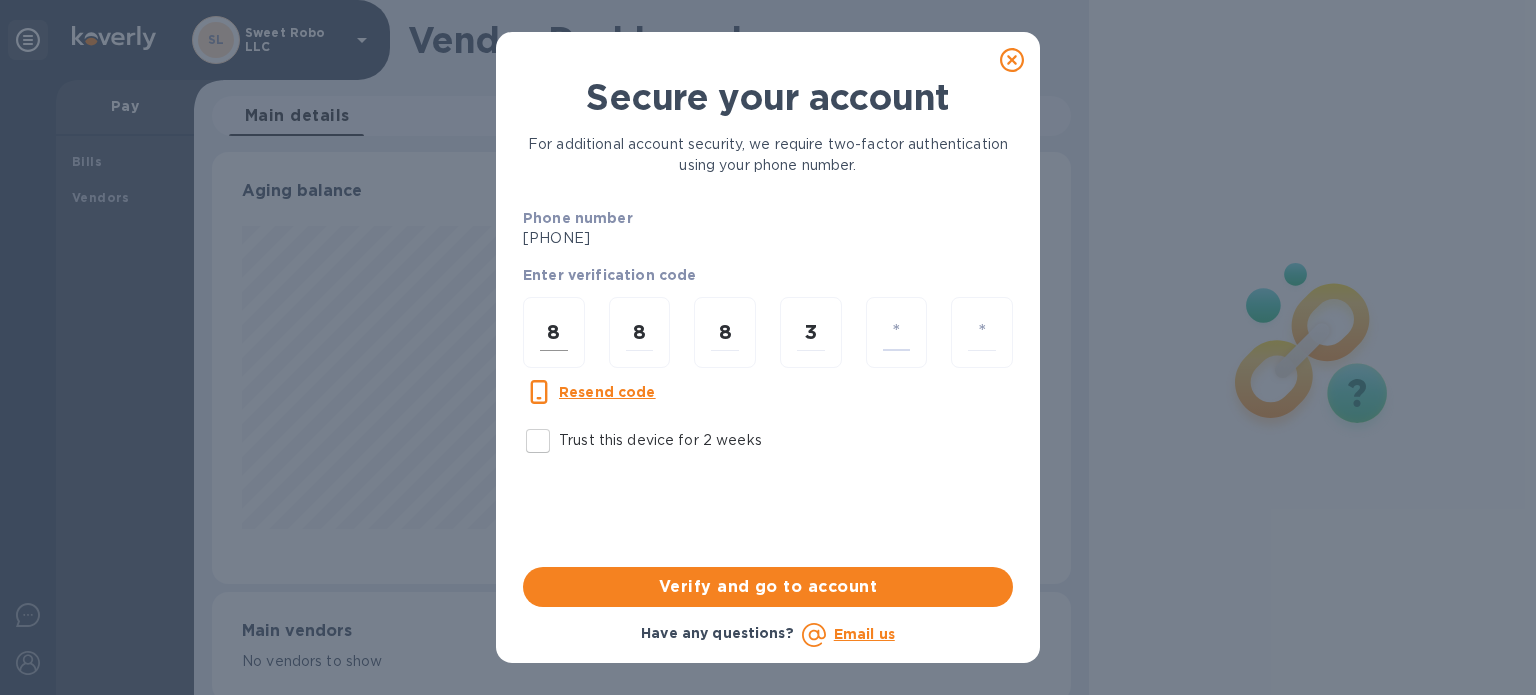 type on "8" 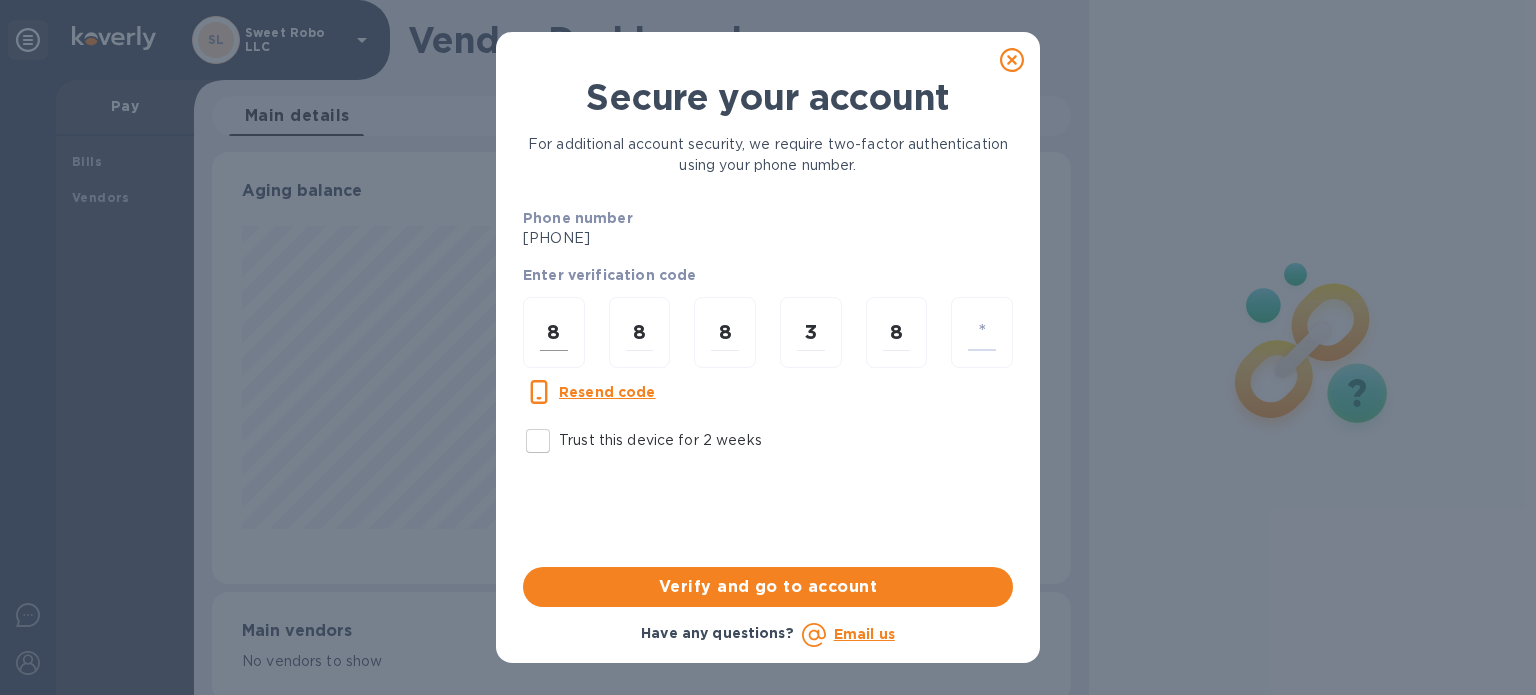 type on "1" 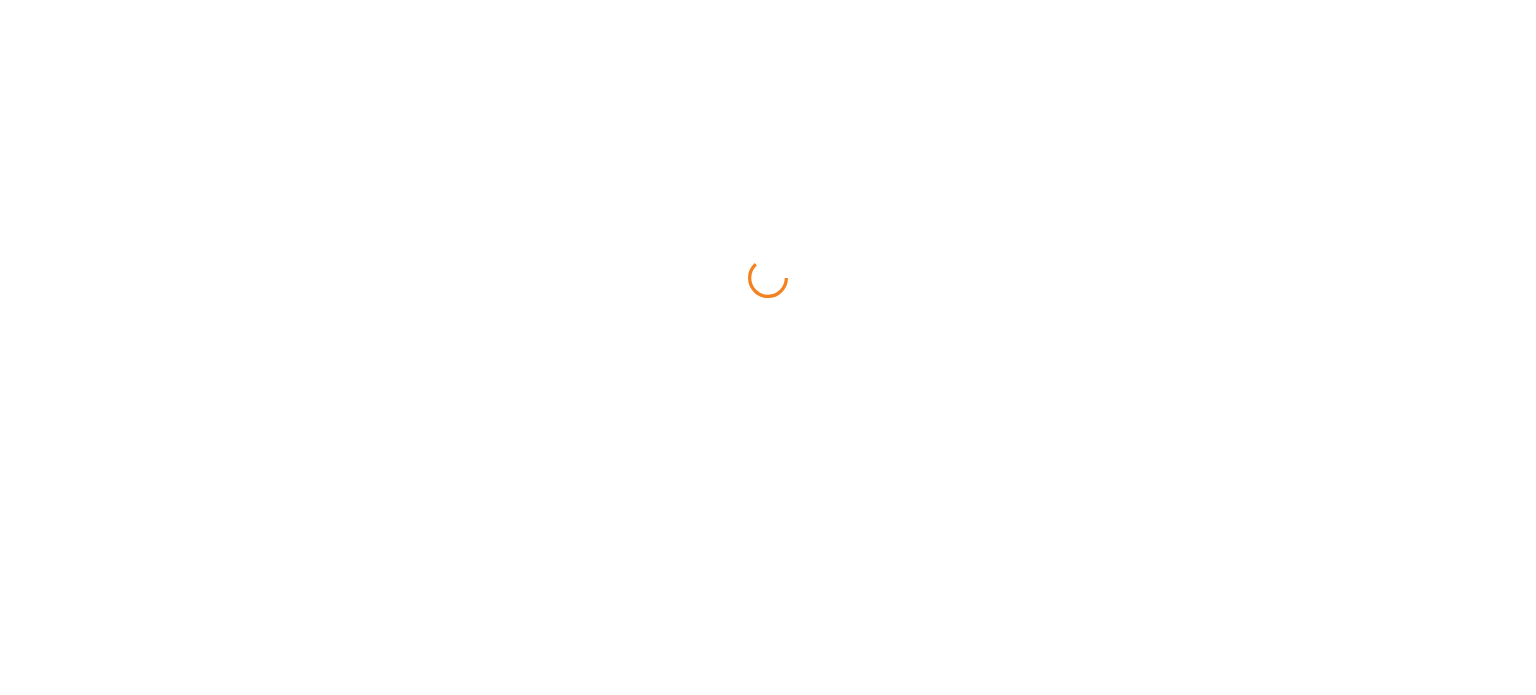 scroll, scrollTop: 0, scrollLeft: 0, axis: both 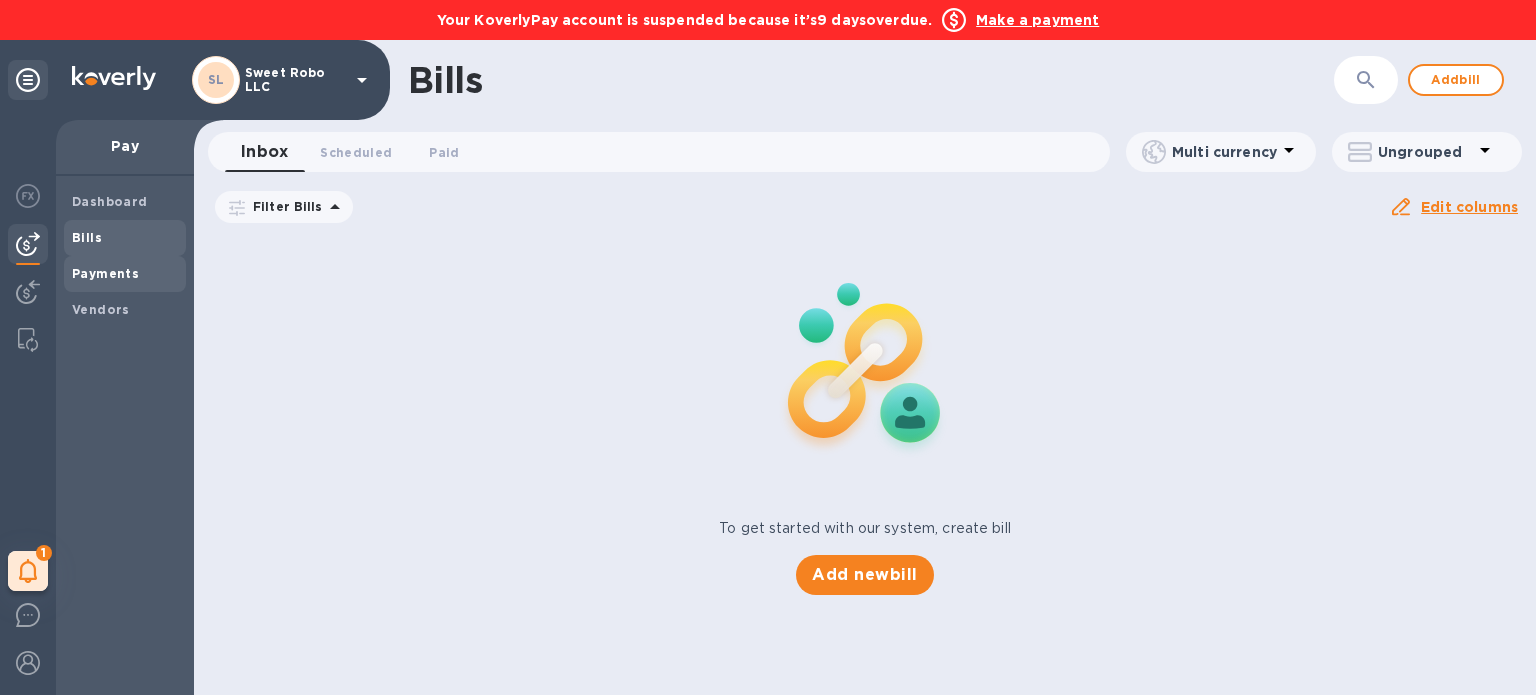 click on "Payments" at bounding box center [105, 273] 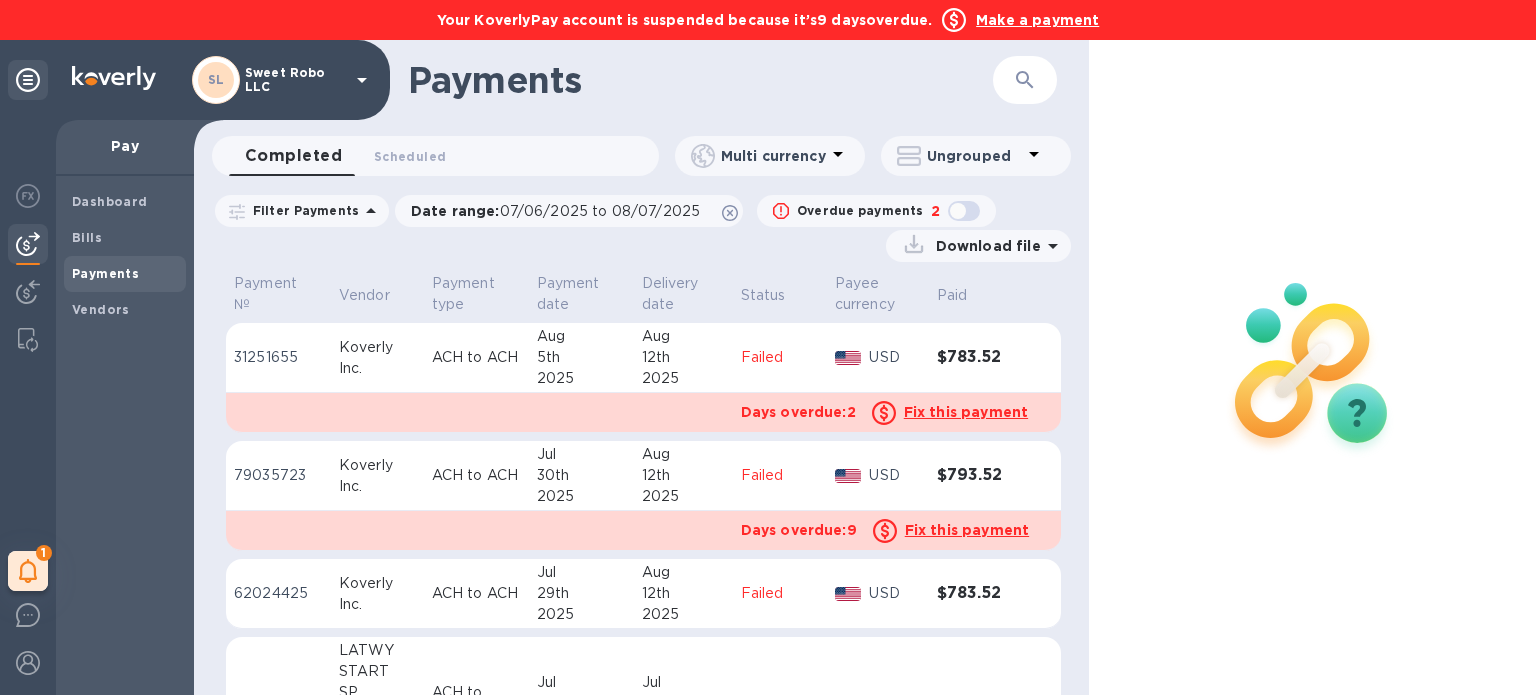 click on "Fix this payment" at bounding box center [966, 412] 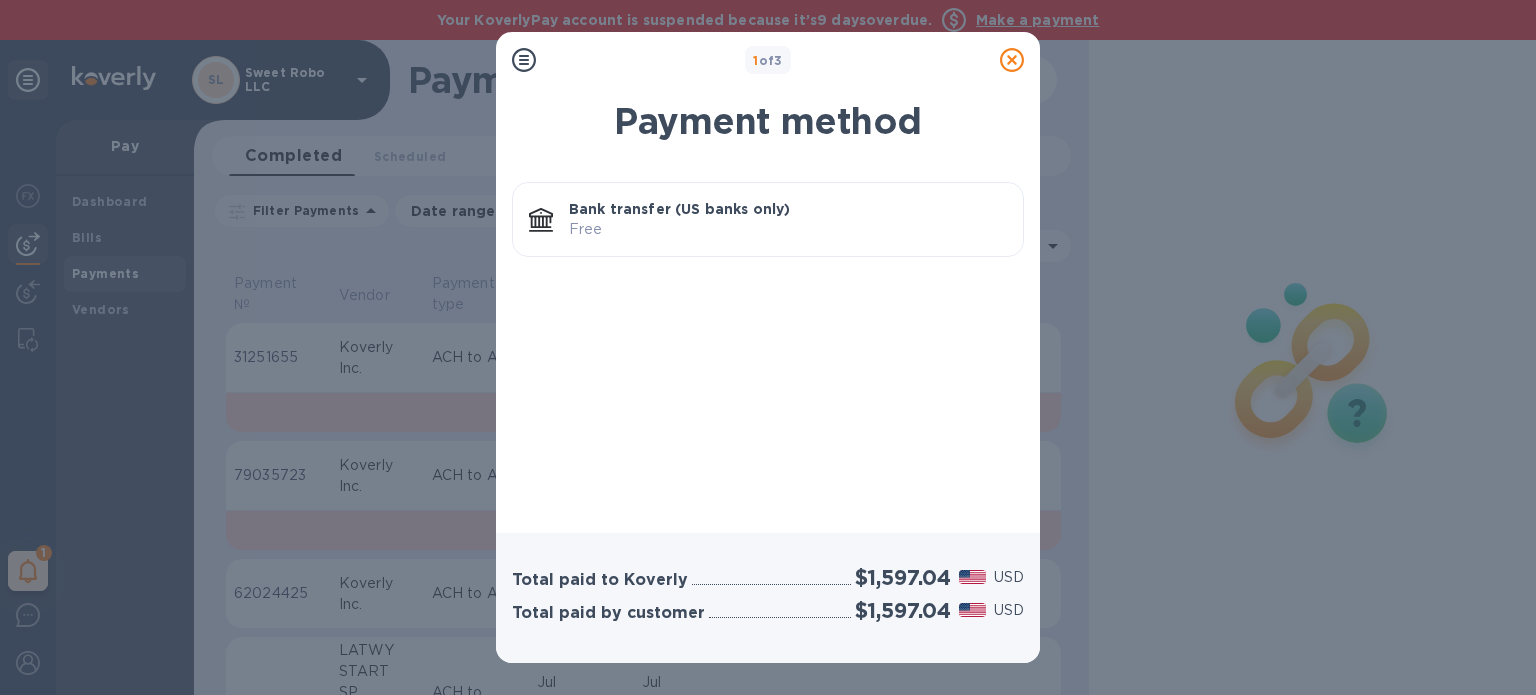 click on "Bank transfer (US banks only)" at bounding box center [788, 209] 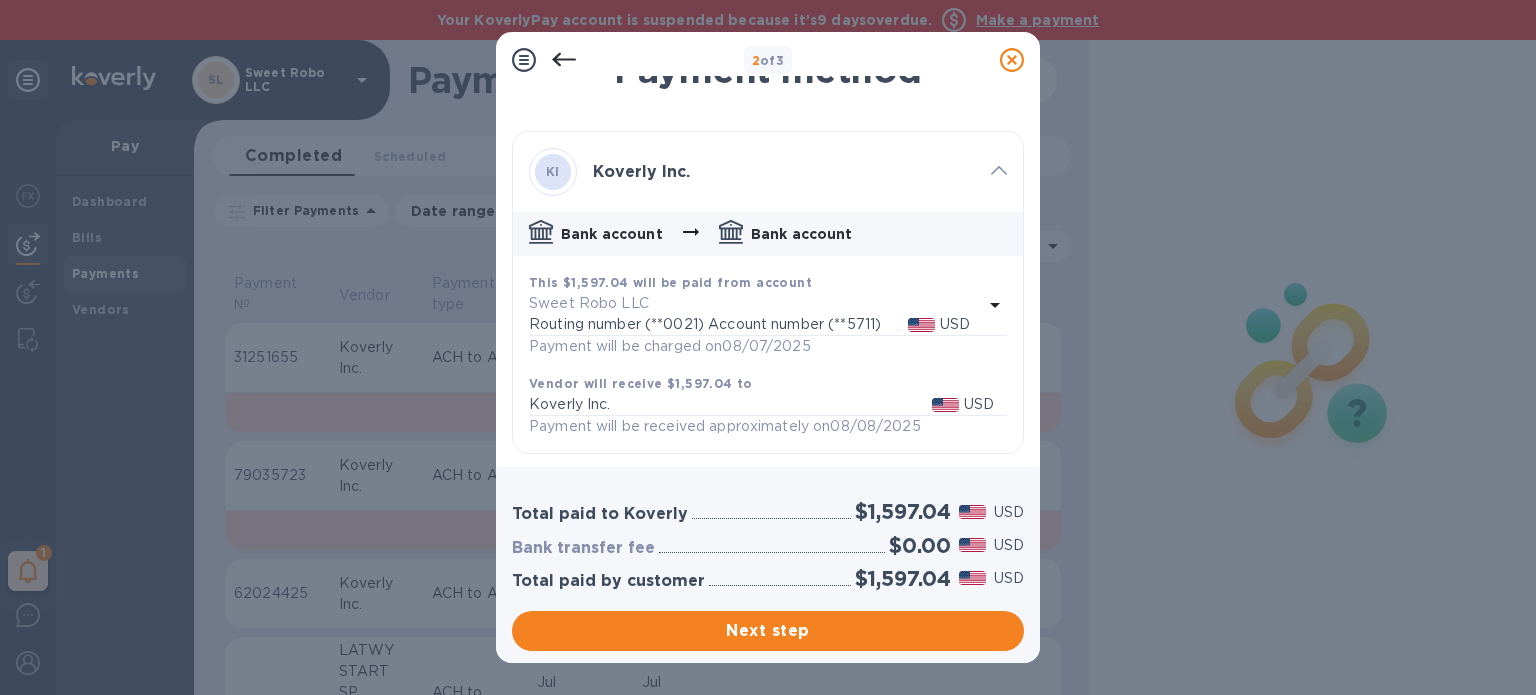 scroll, scrollTop: 53, scrollLeft: 0, axis: vertical 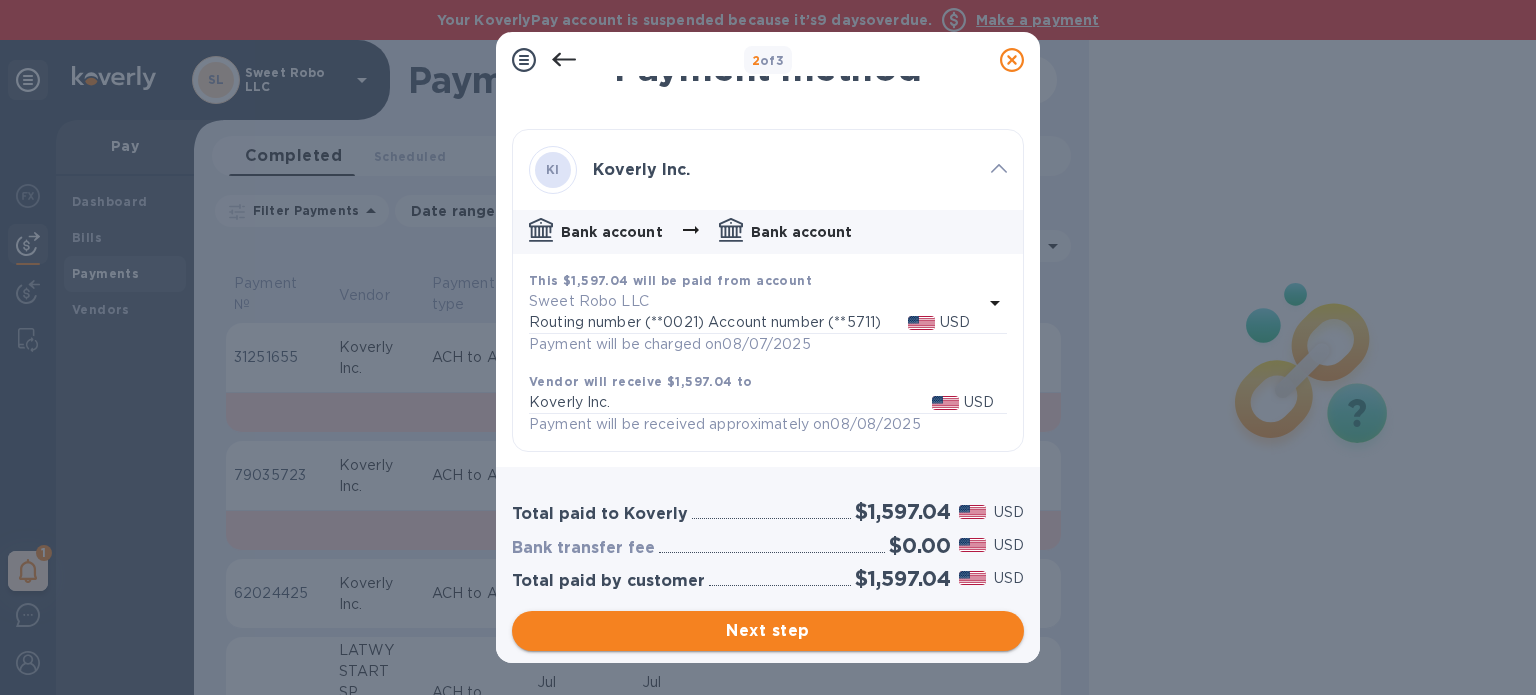 click on "Next step" at bounding box center (768, 631) 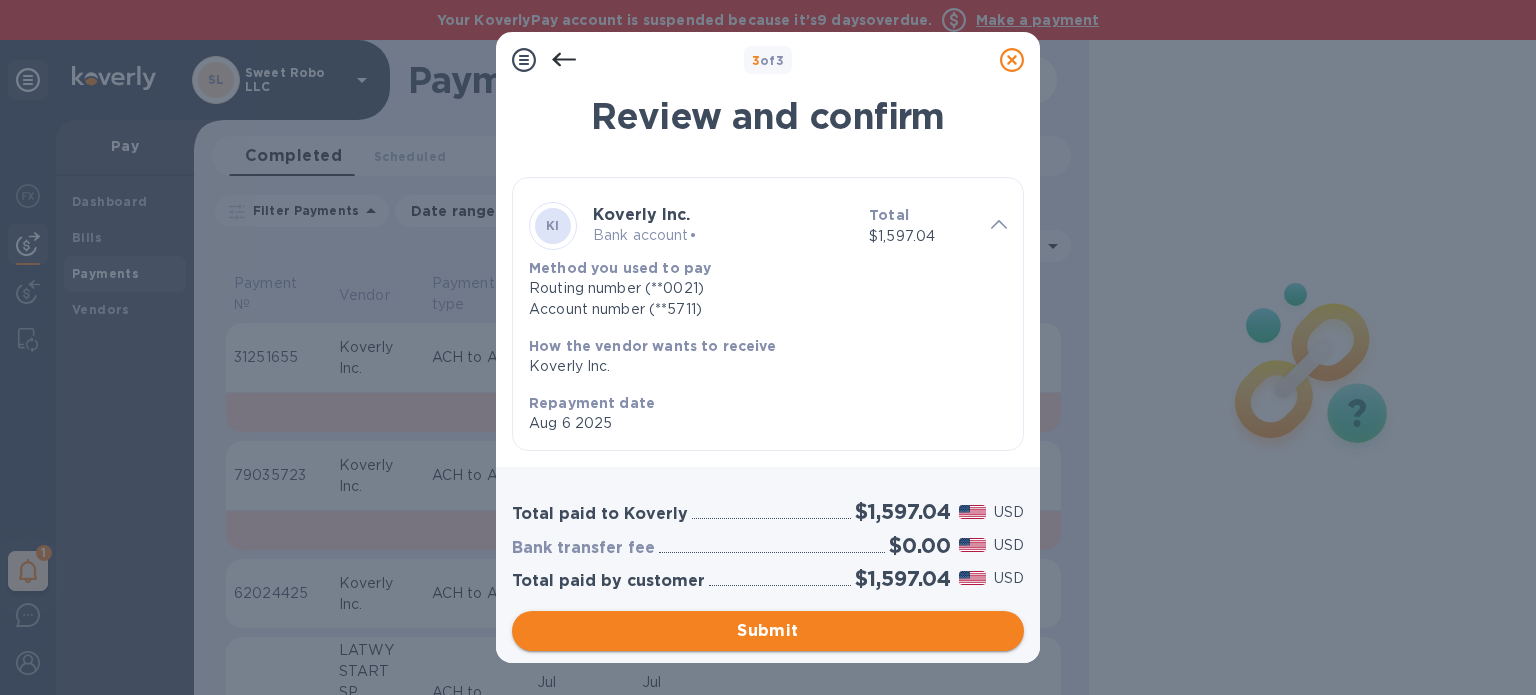 scroll, scrollTop: 4, scrollLeft: 0, axis: vertical 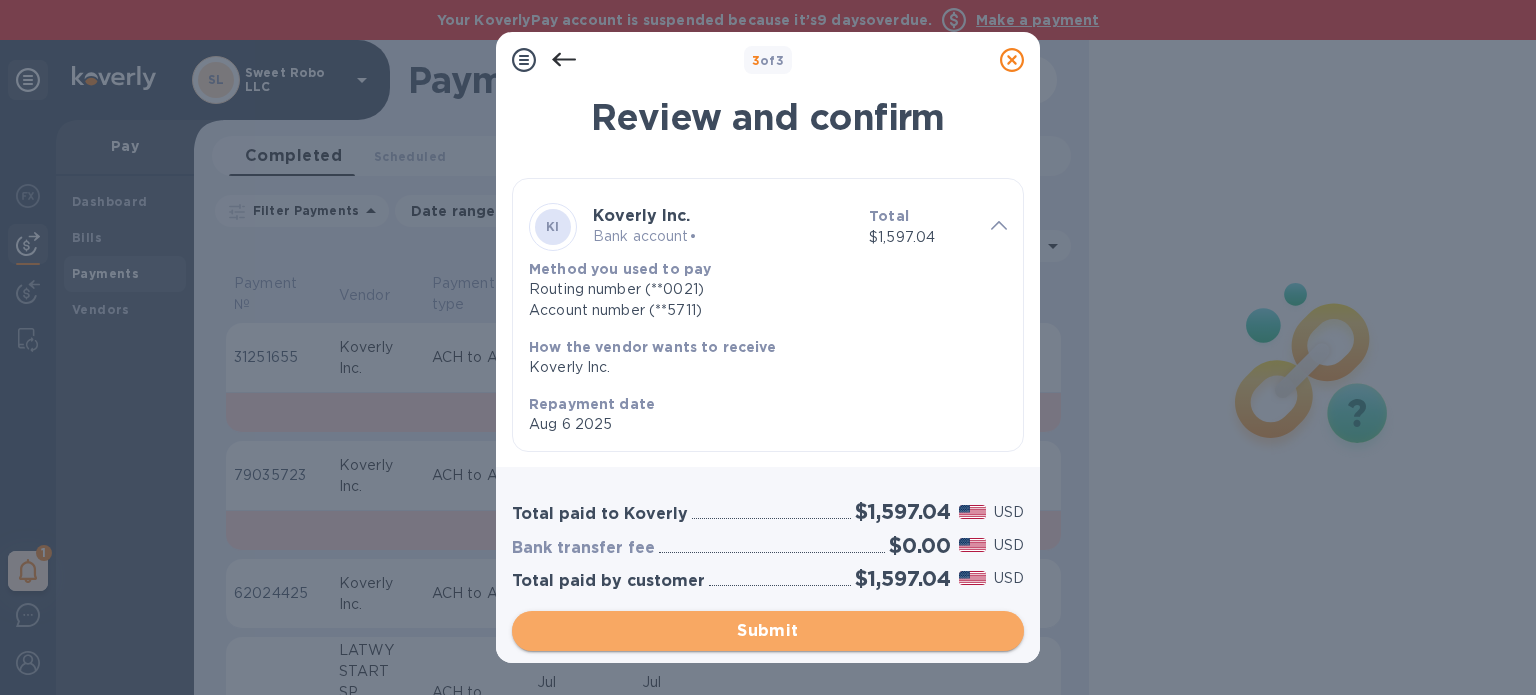 click on "Submit" at bounding box center (768, 631) 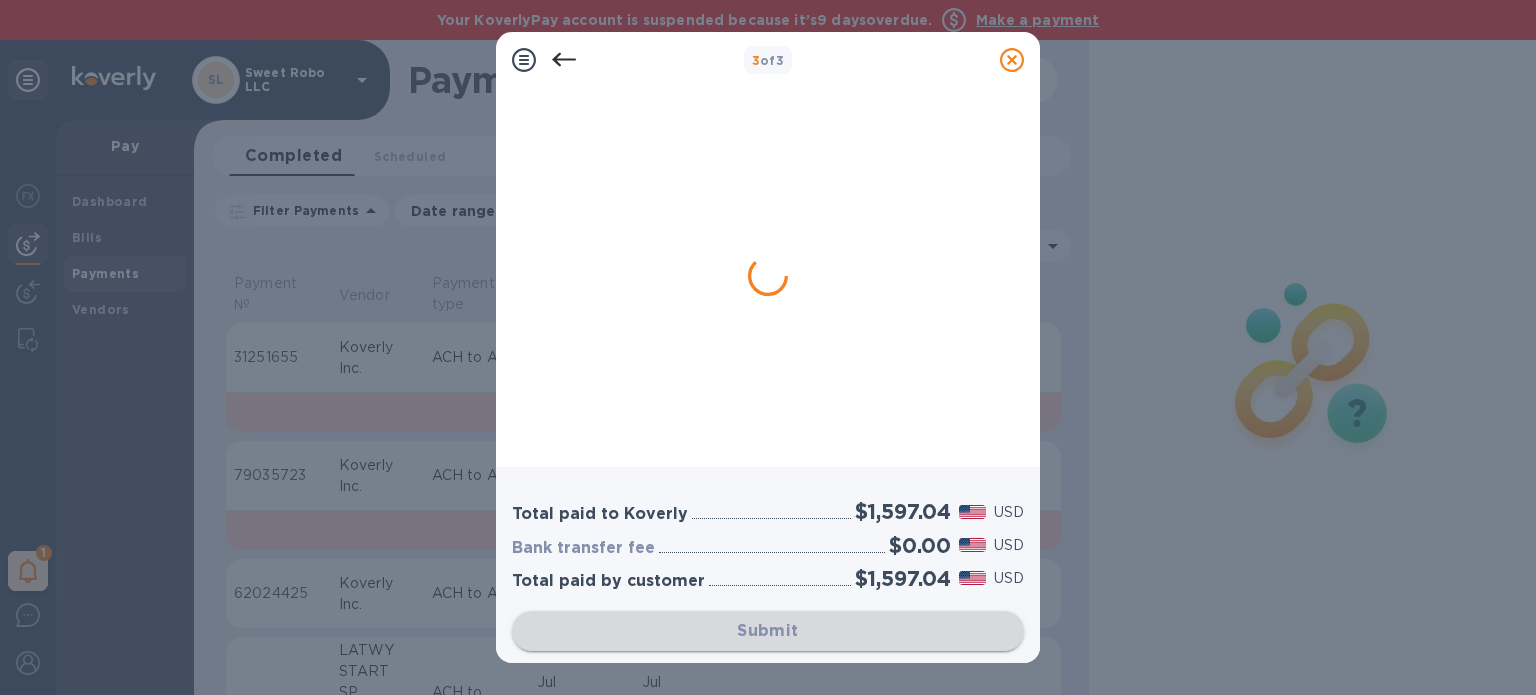 scroll, scrollTop: 0, scrollLeft: 0, axis: both 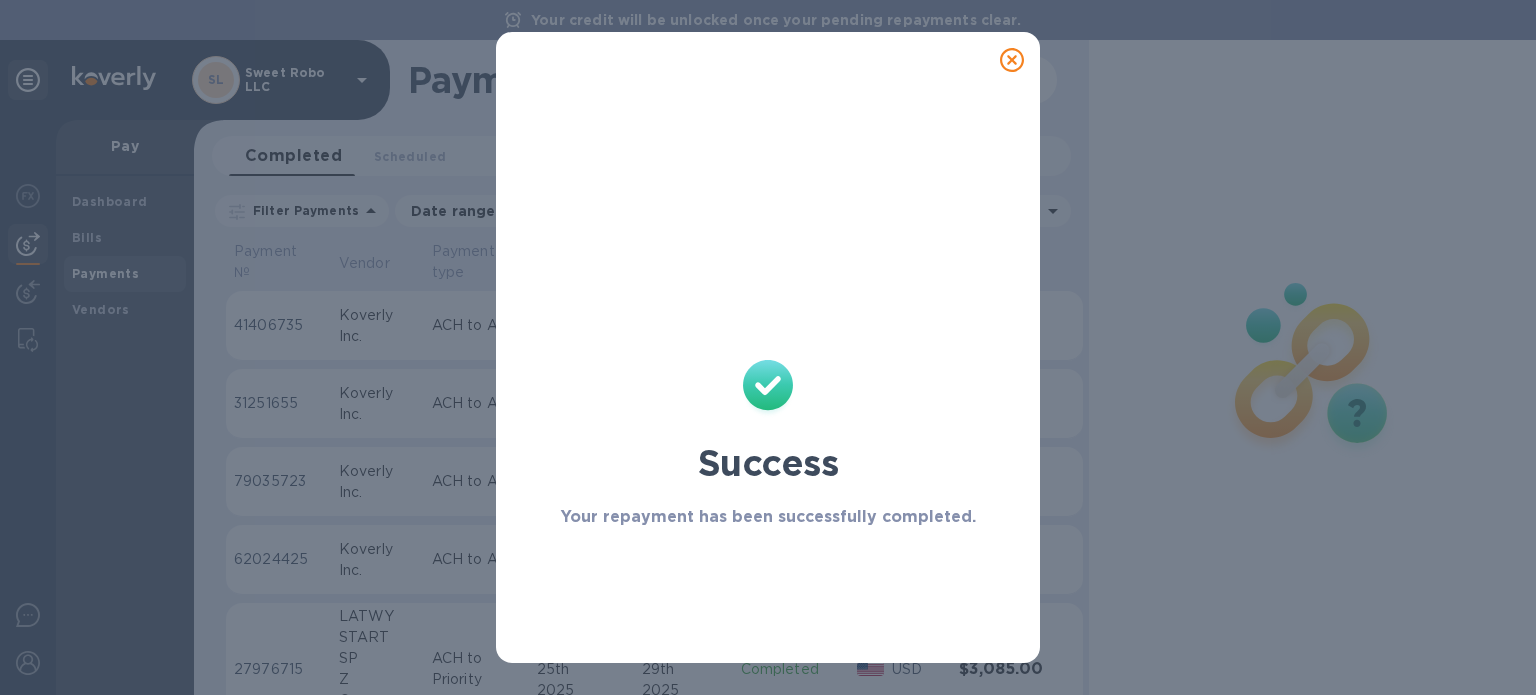 click 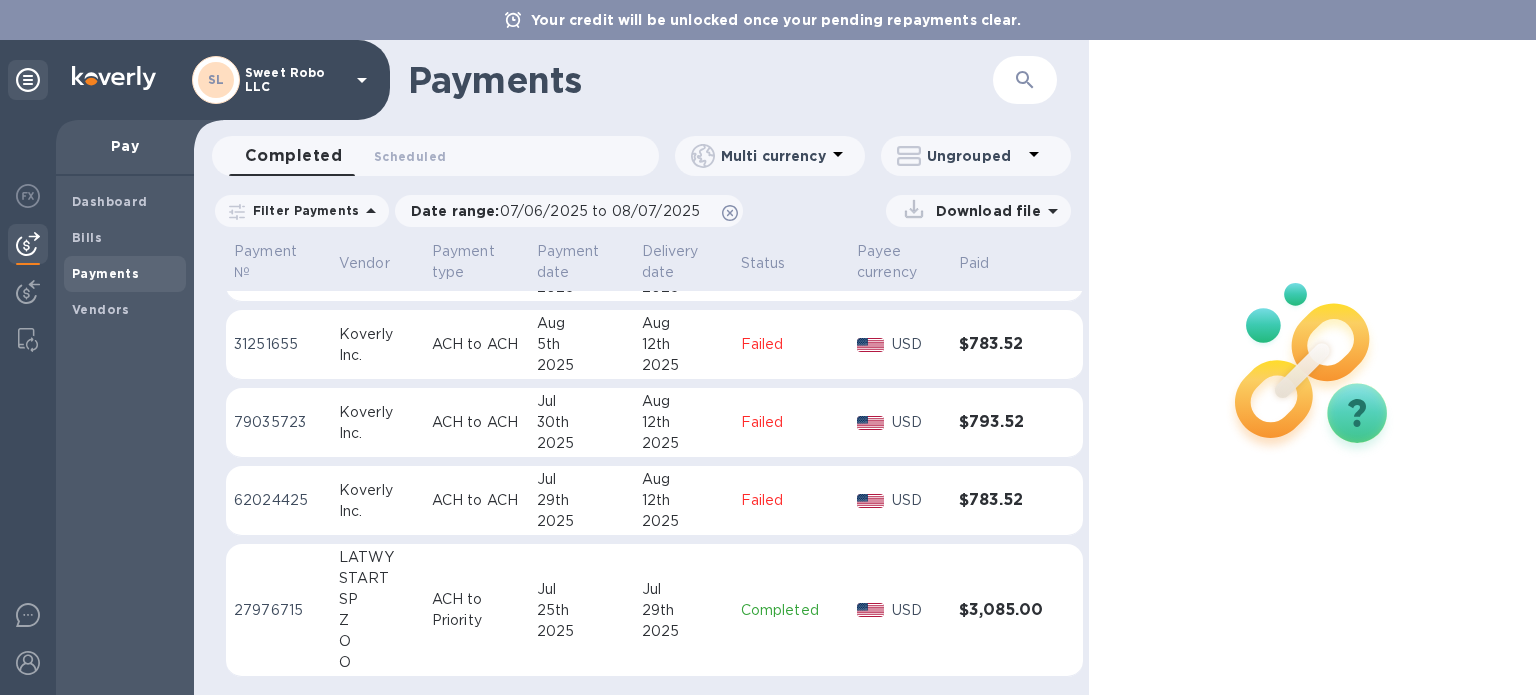 scroll, scrollTop: 0, scrollLeft: 0, axis: both 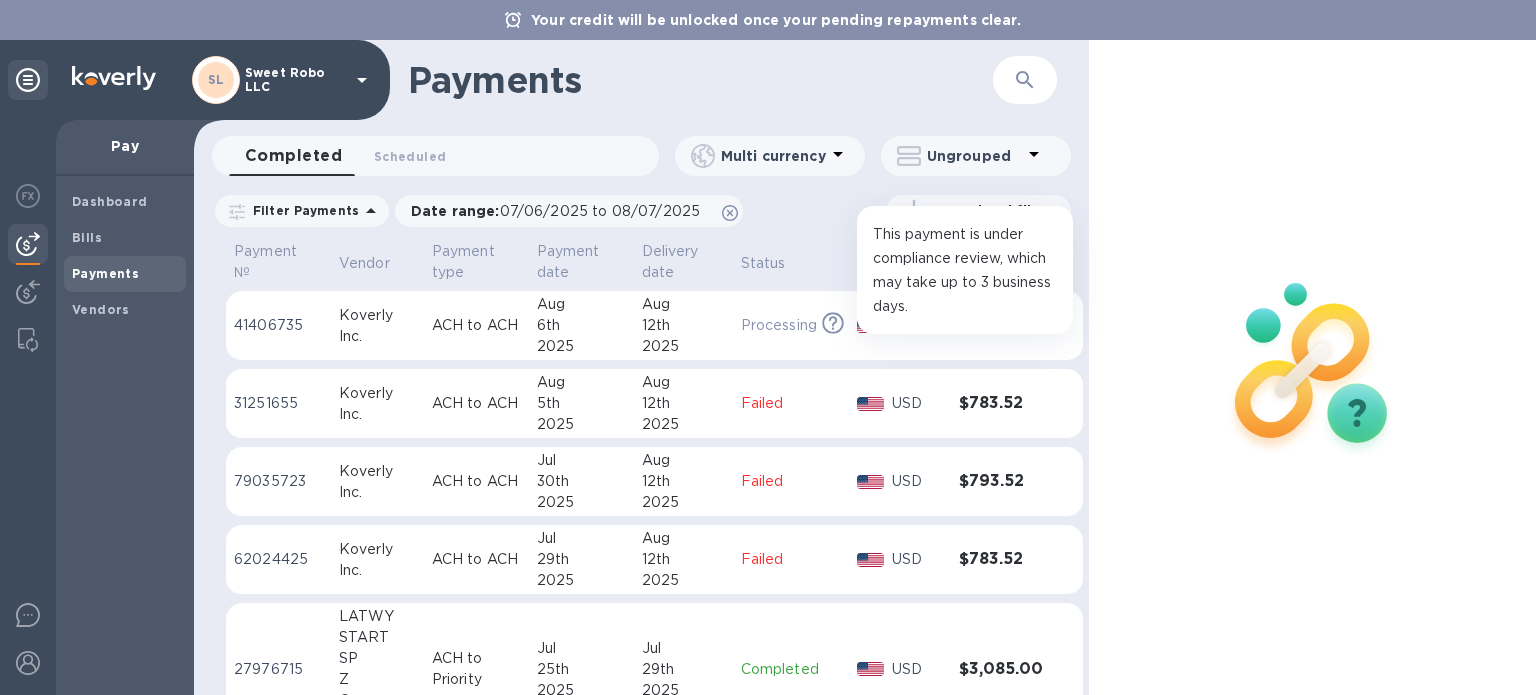 click 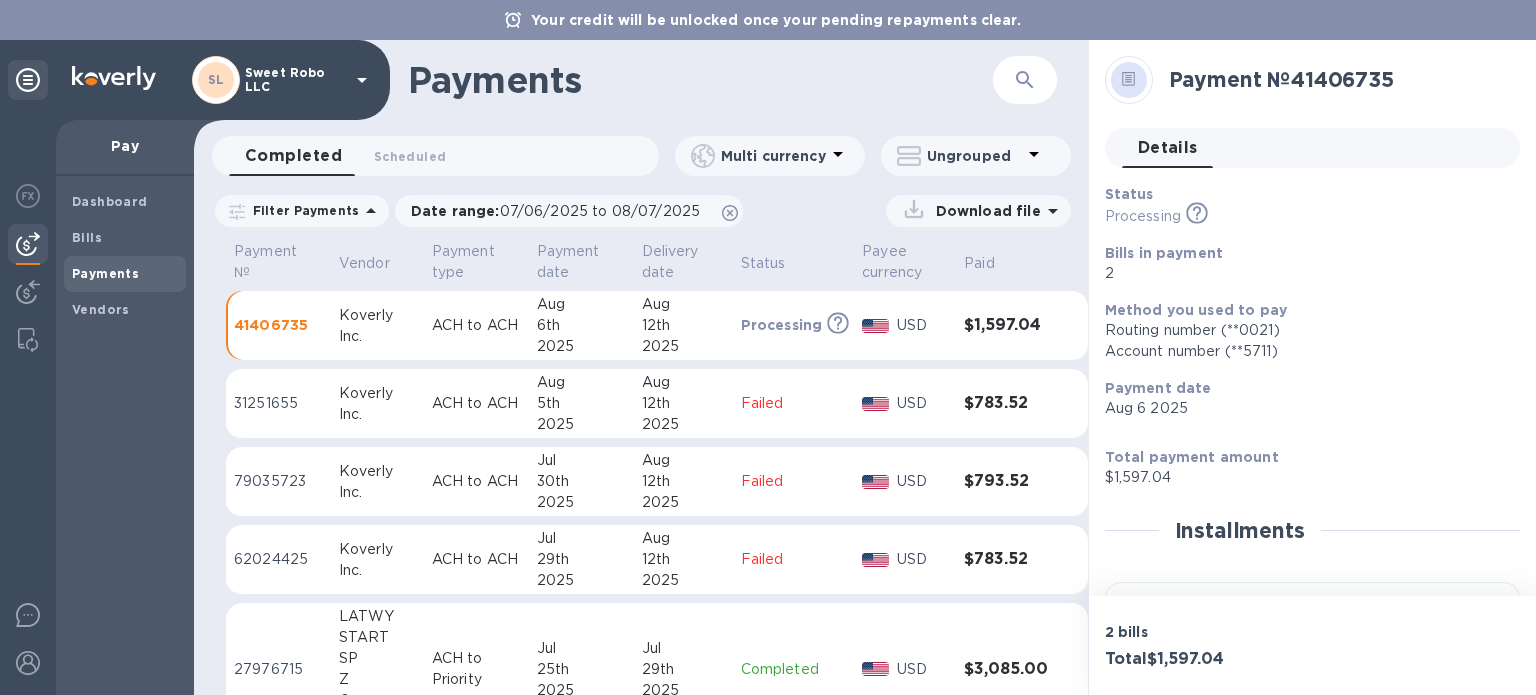 click on "$783.52" at bounding box center (1006, 403) 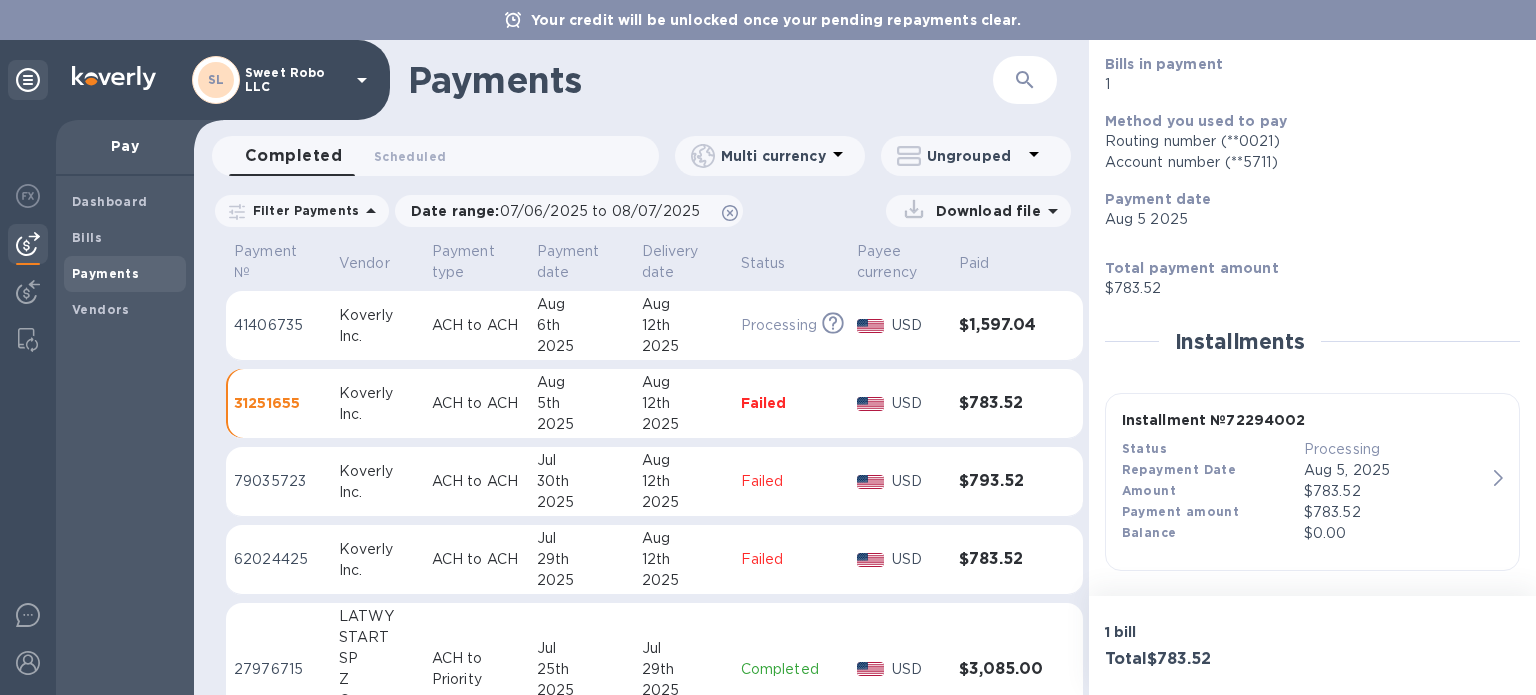scroll, scrollTop: 0, scrollLeft: 0, axis: both 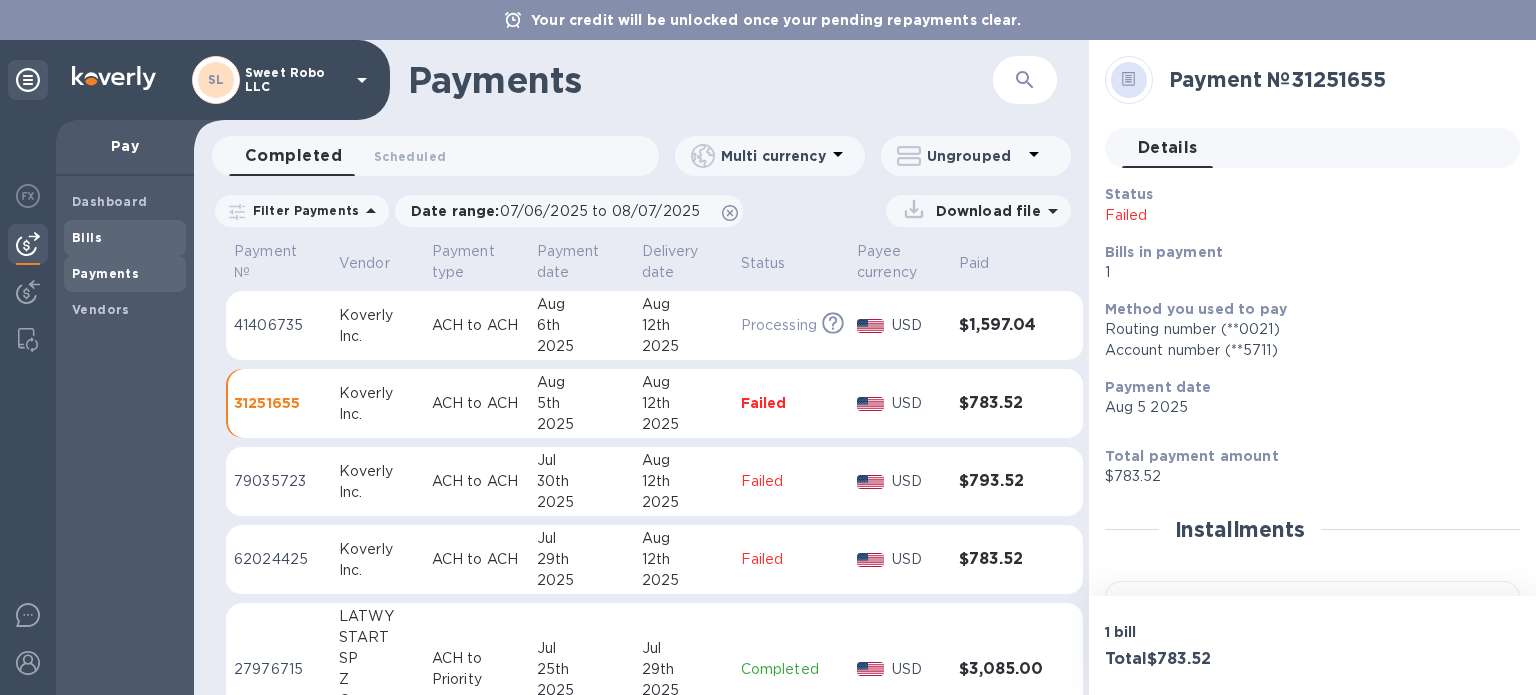 click on "Bills" at bounding box center (87, 237) 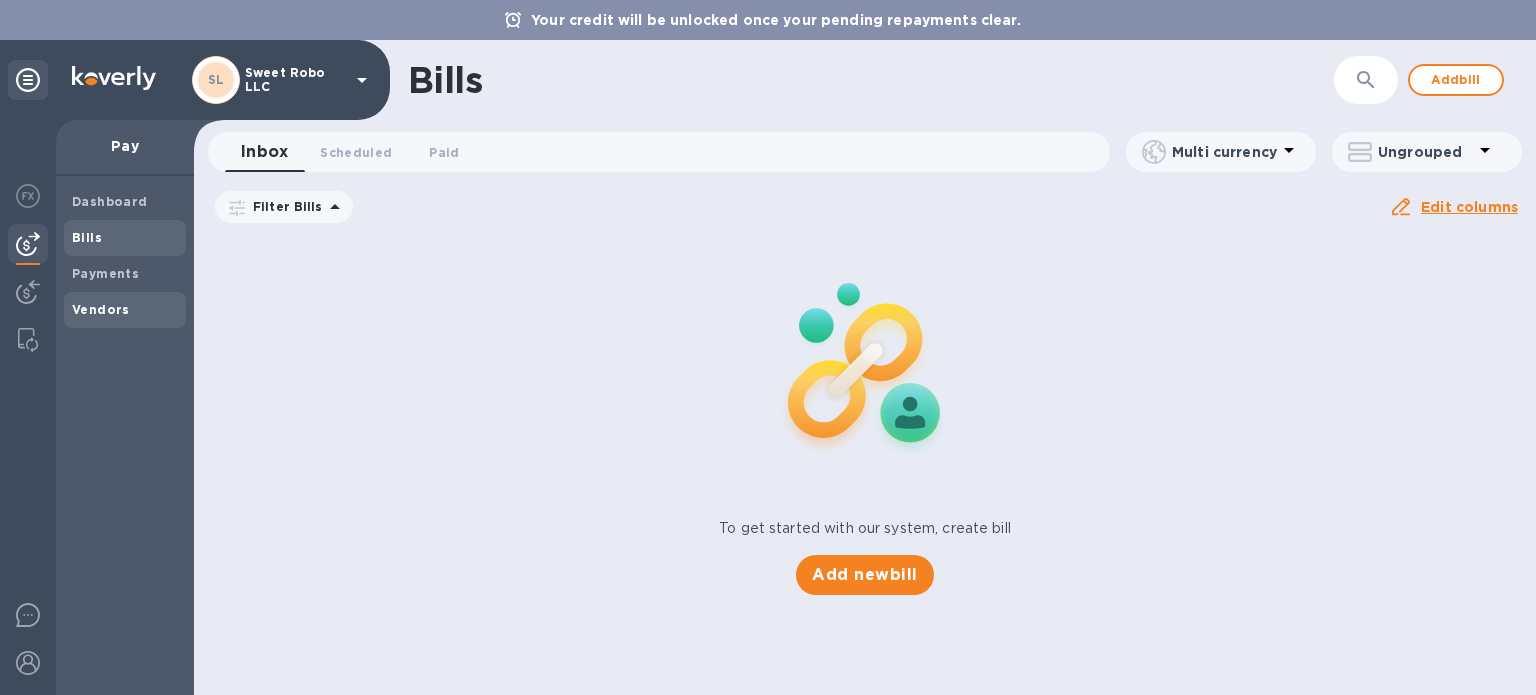 click on "Vendors" at bounding box center [125, 310] 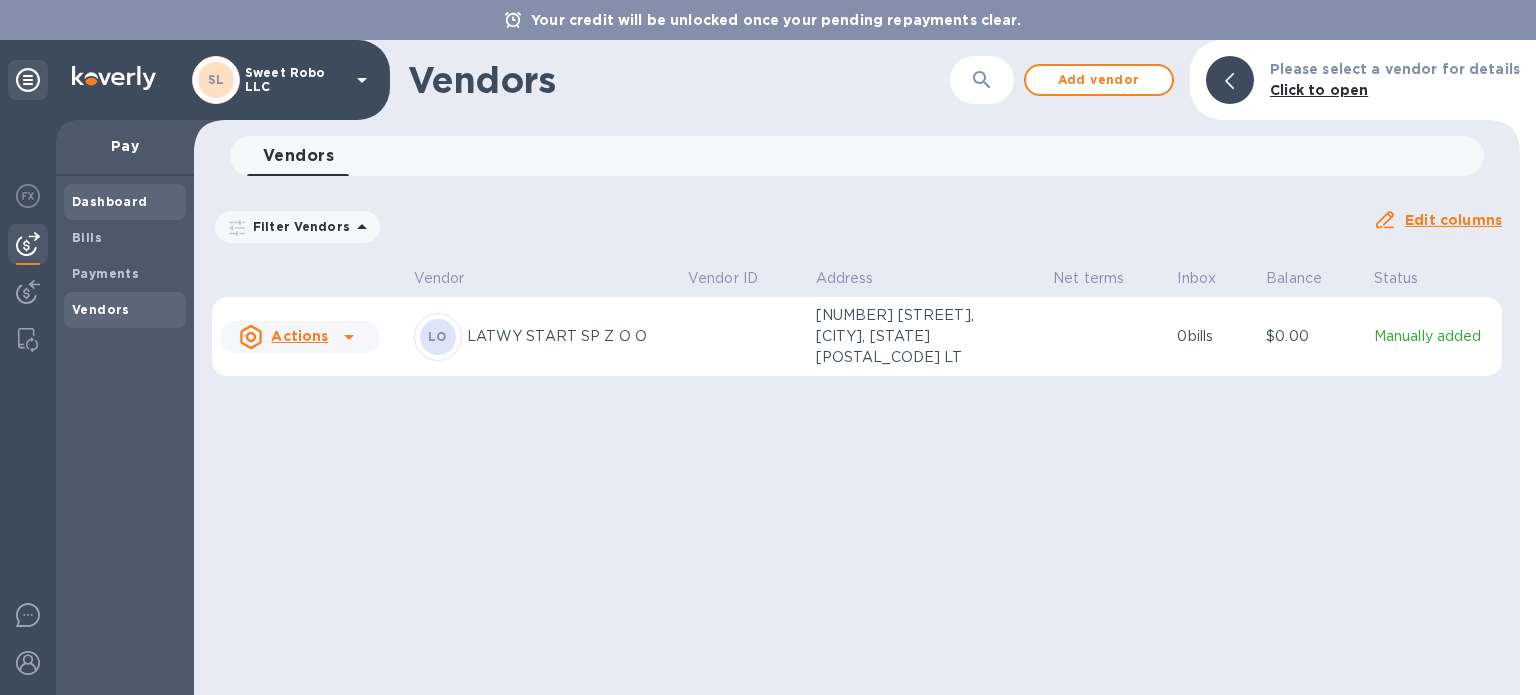 click on "Dashboard" at bounding box center (110, 201) 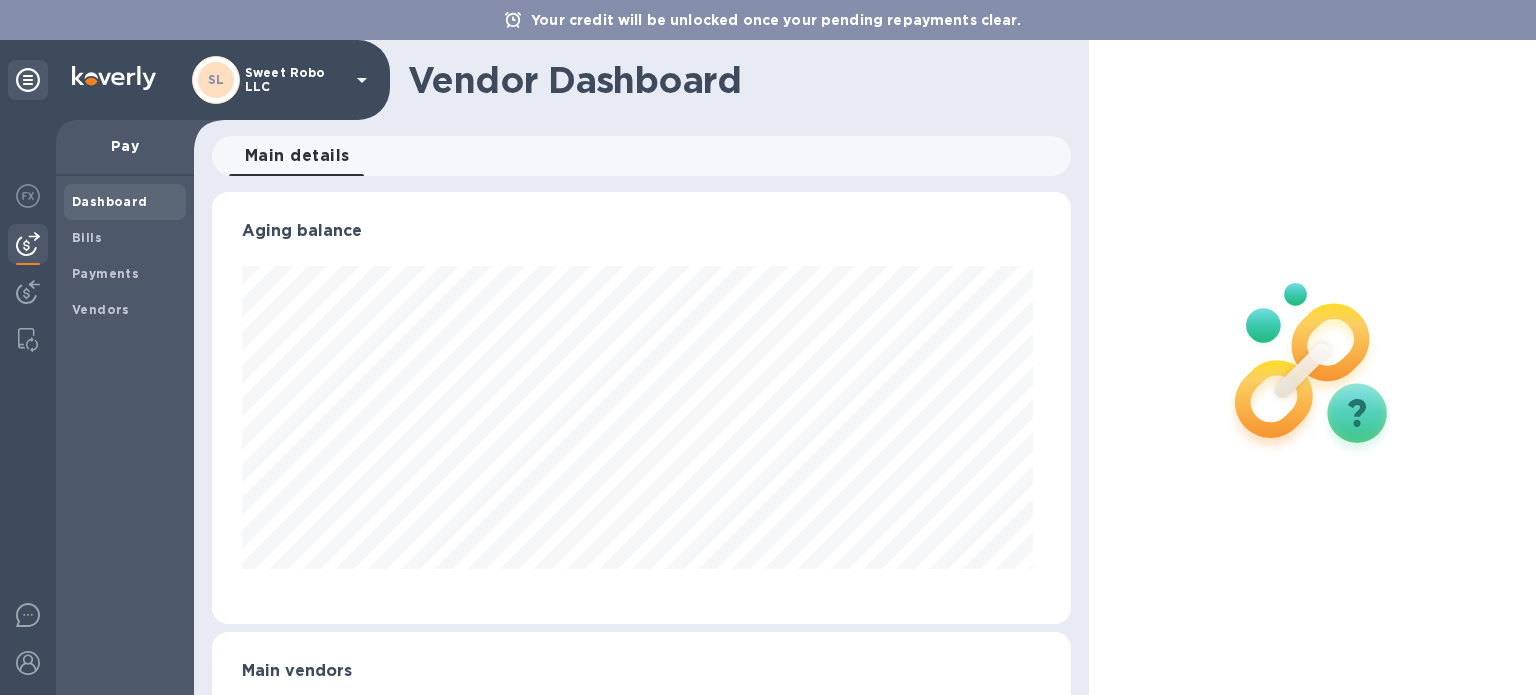 scroll, scrollTop: 999568, scrollLeft: 999149, axis: both 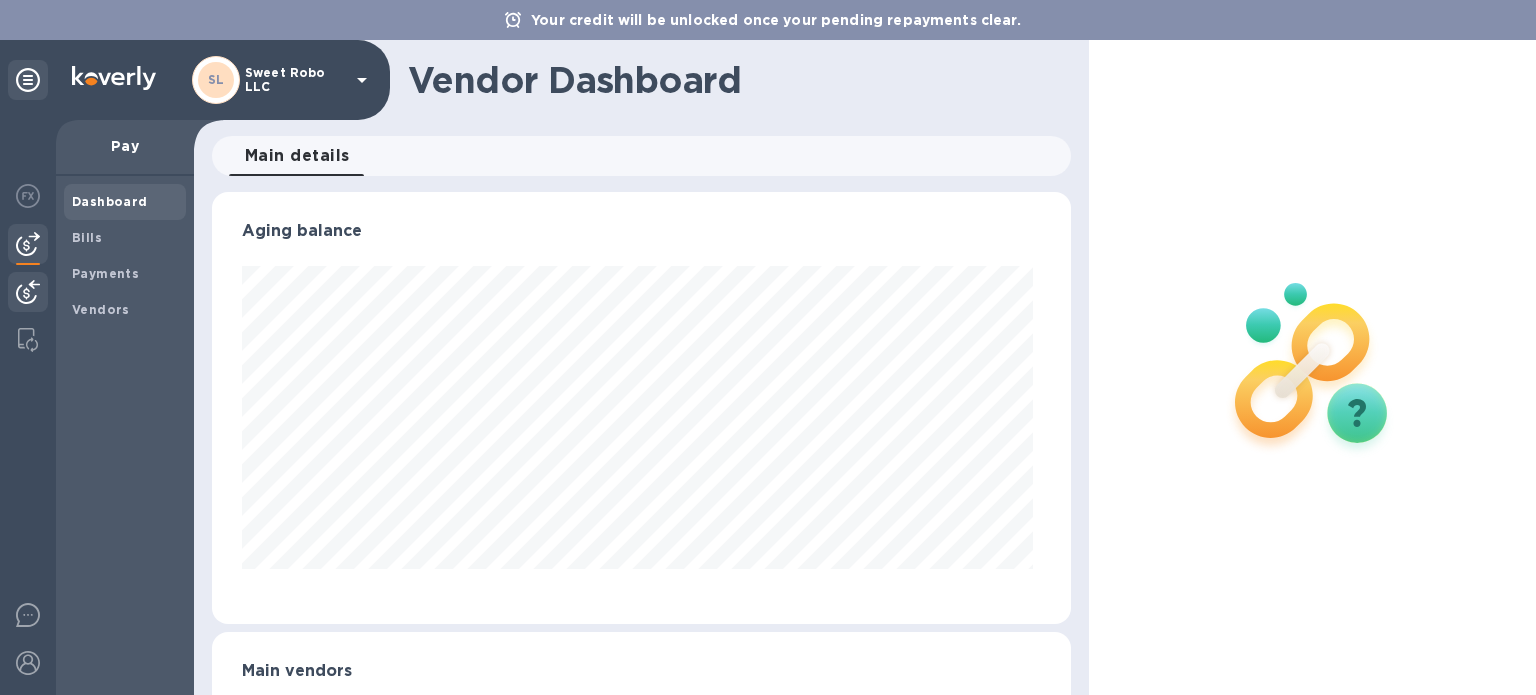 click at bounding box center [28, 292] 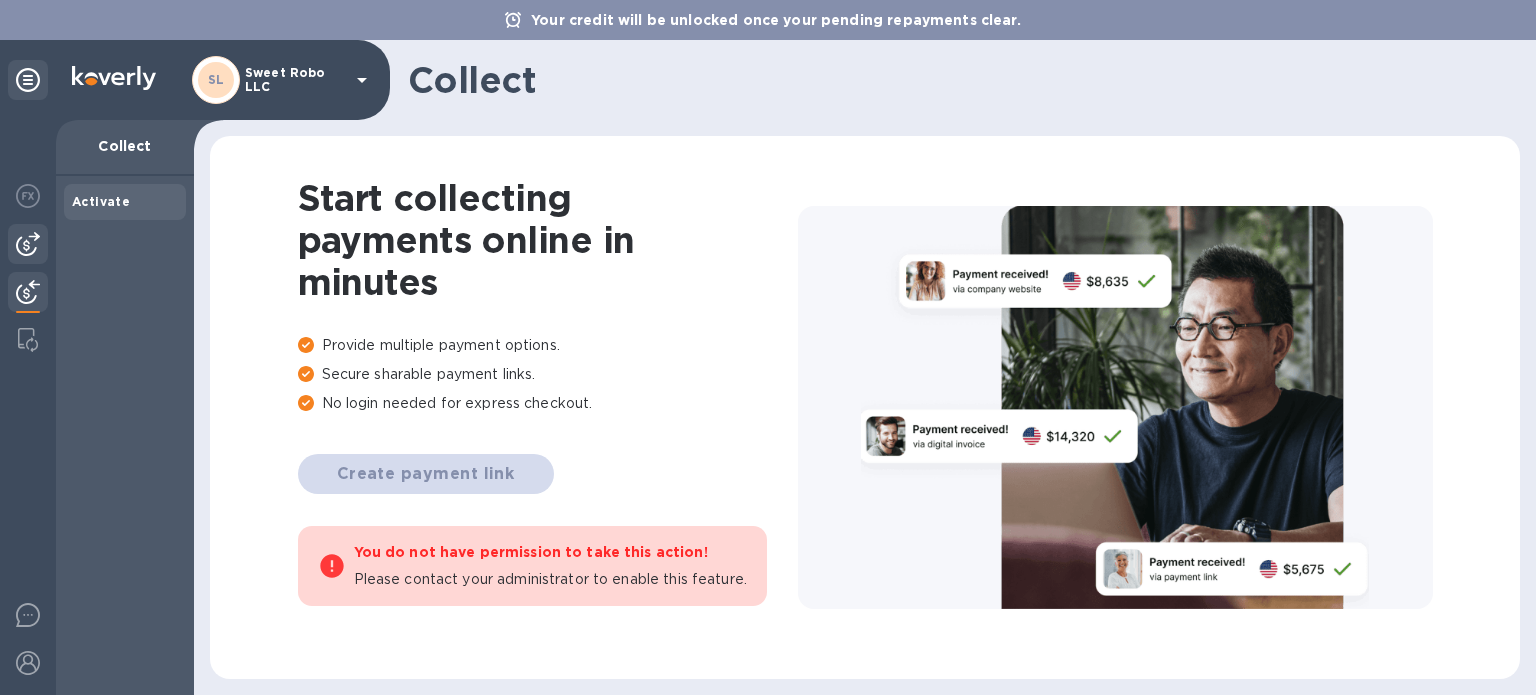 click at bounding box center (28, 244) 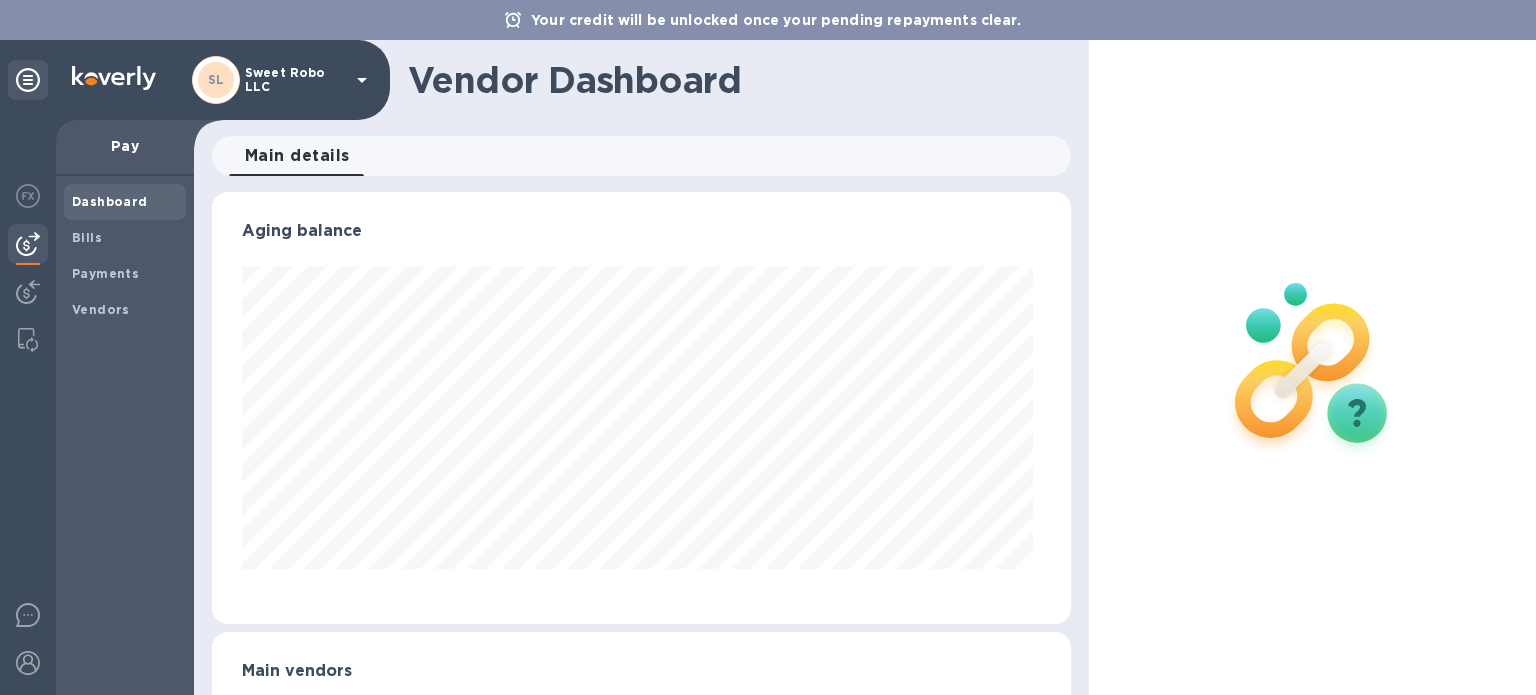 scroll, scrollTop: 999568, scrollLeft: 999149, axis: both 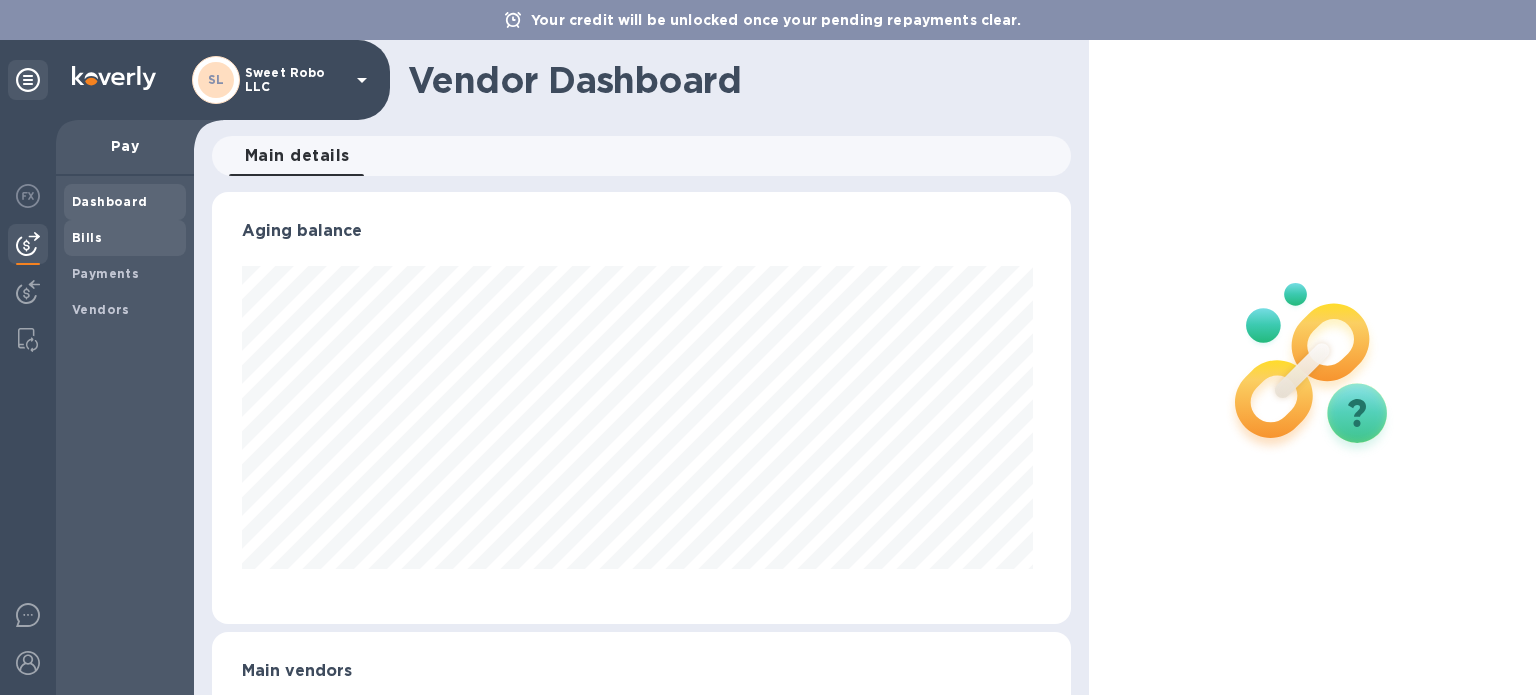 click on "Bills" at bounding box center [125, 238] 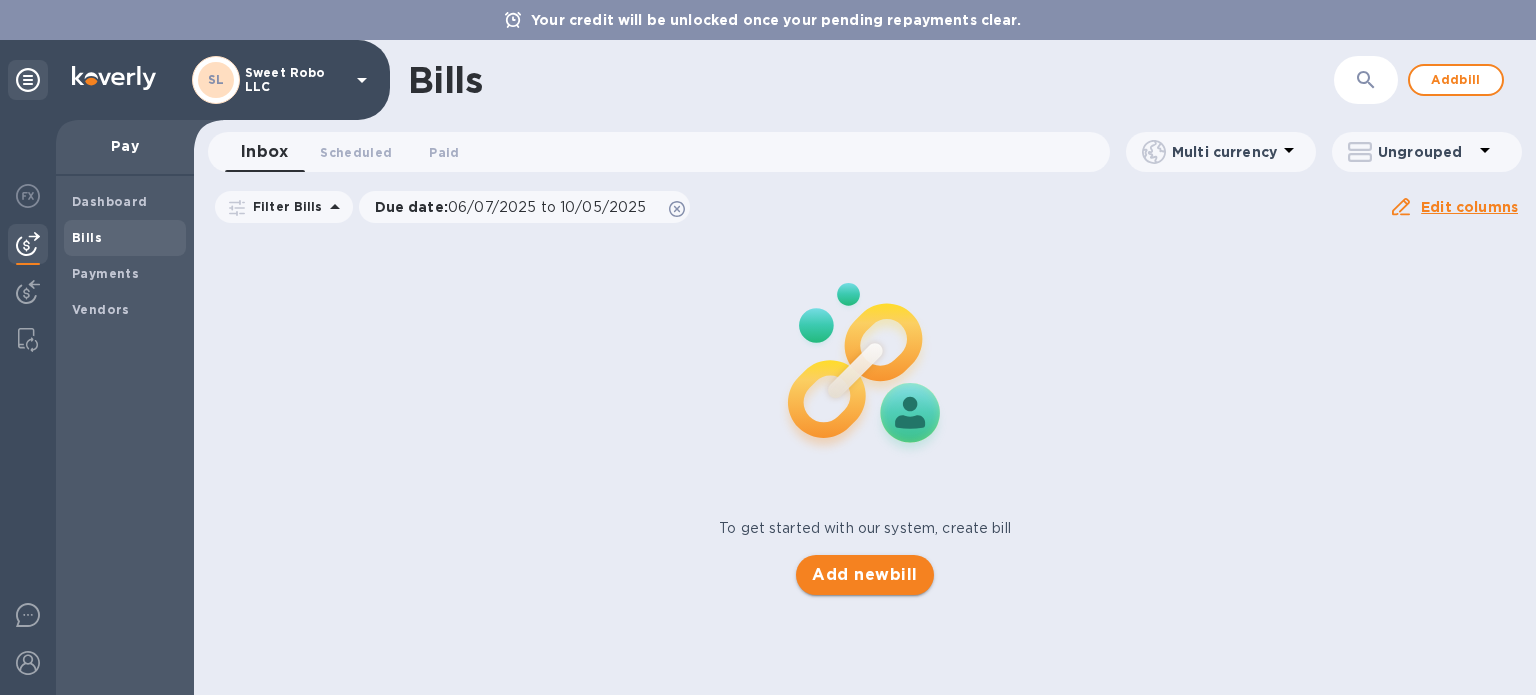 click on "Add new   bill" at bounding box center (864, 575) 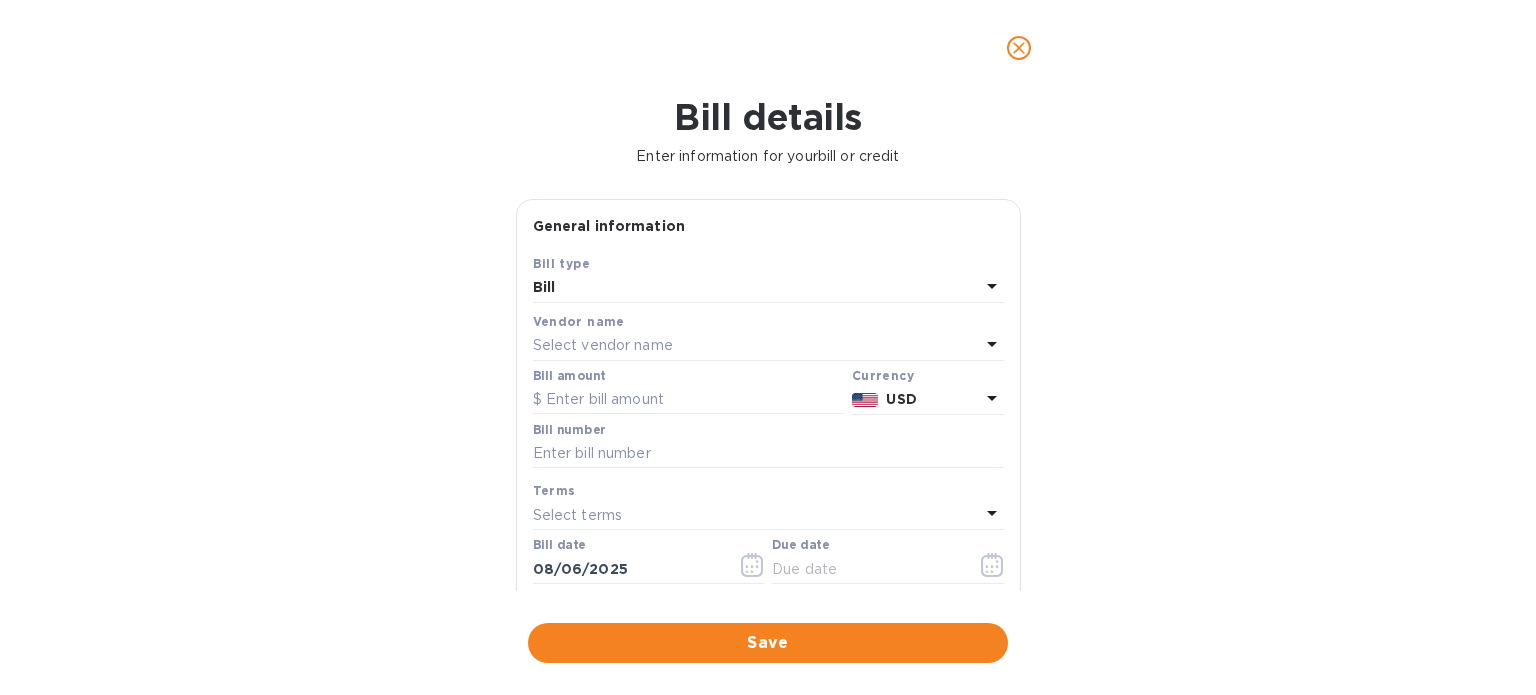 scroll, scrollTop: 999568, scrollLeft: 999149, axis: both 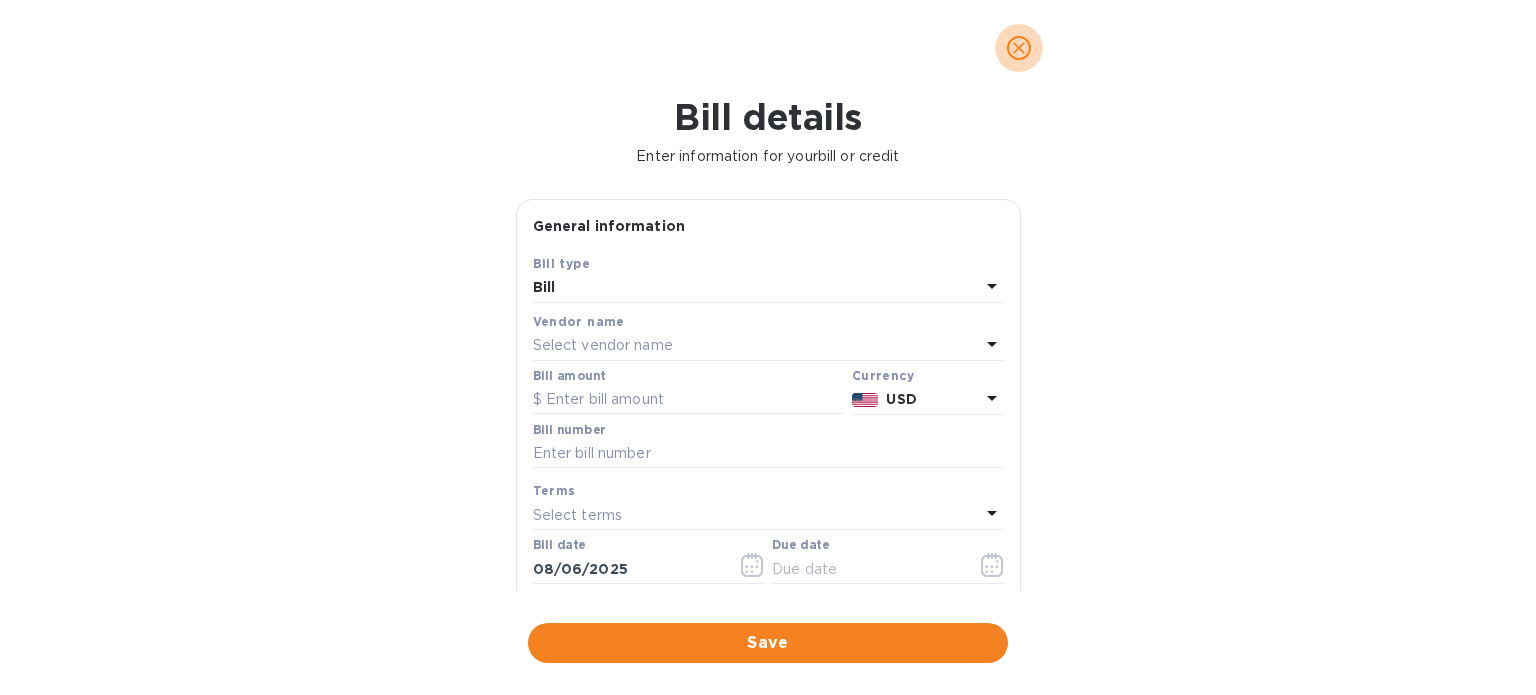 click 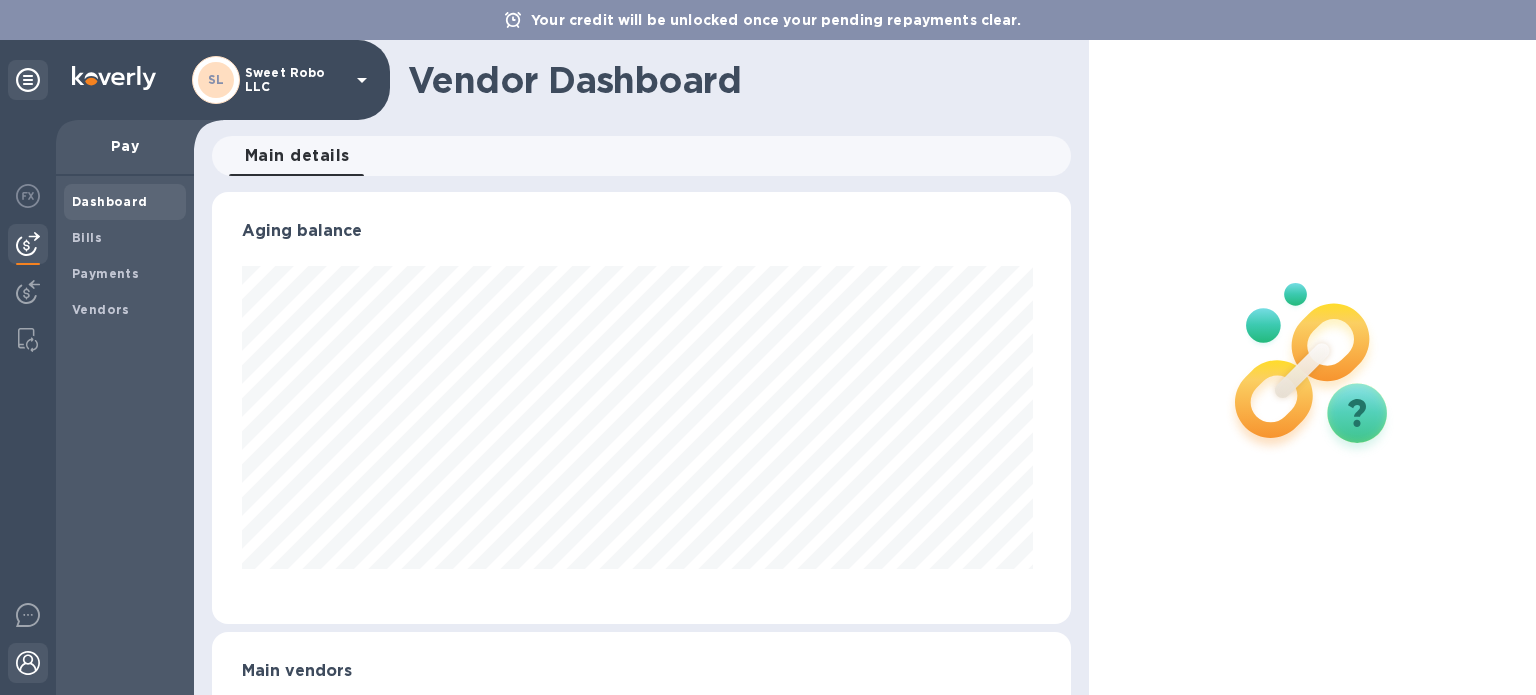 click at bounding box center [28, 663] 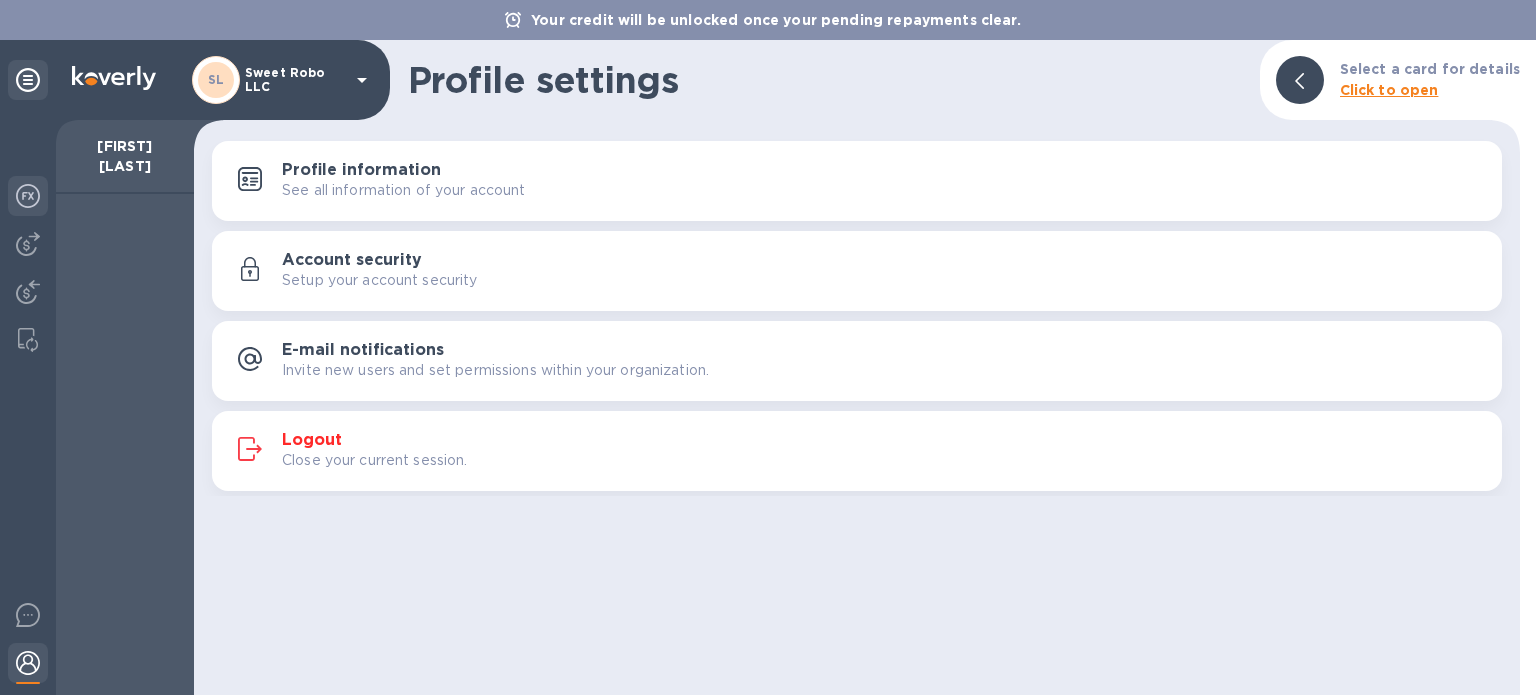 click at bounding box center (28, 196) 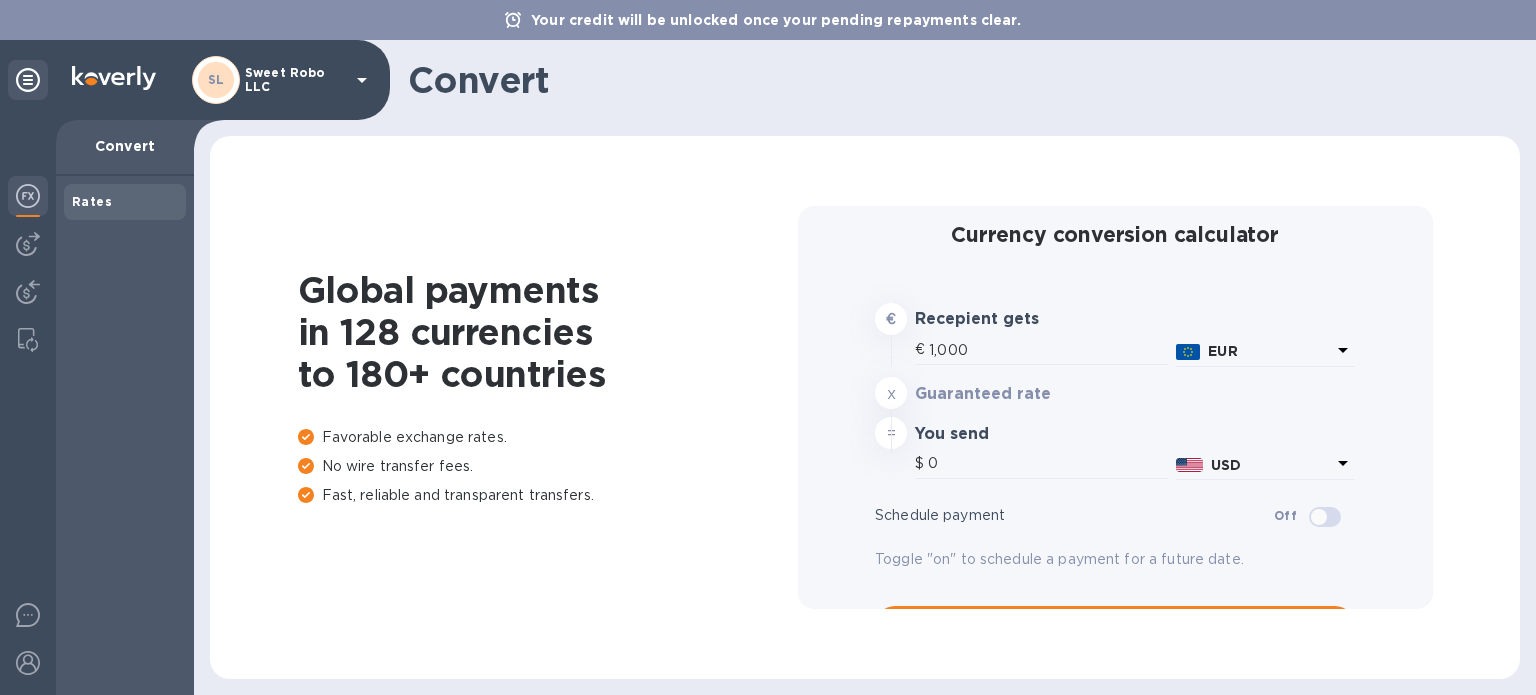 type on "1,170.23" 